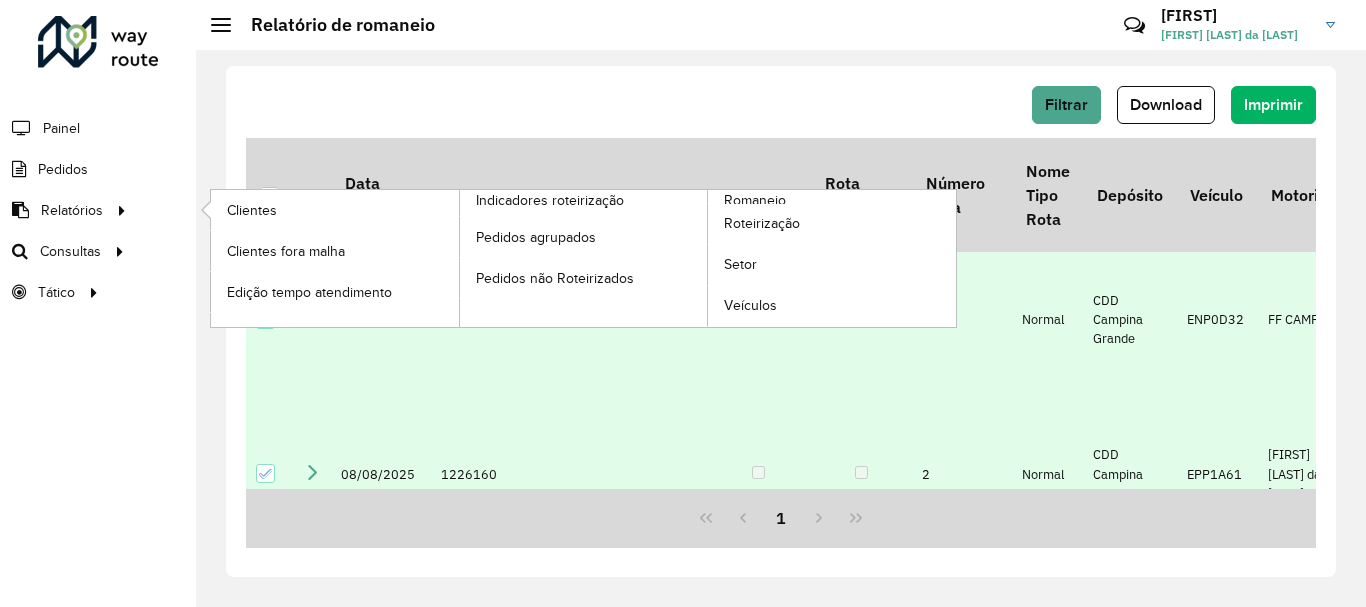 scroll, scrollTop: 0, scrollLeft: 0, axis: both 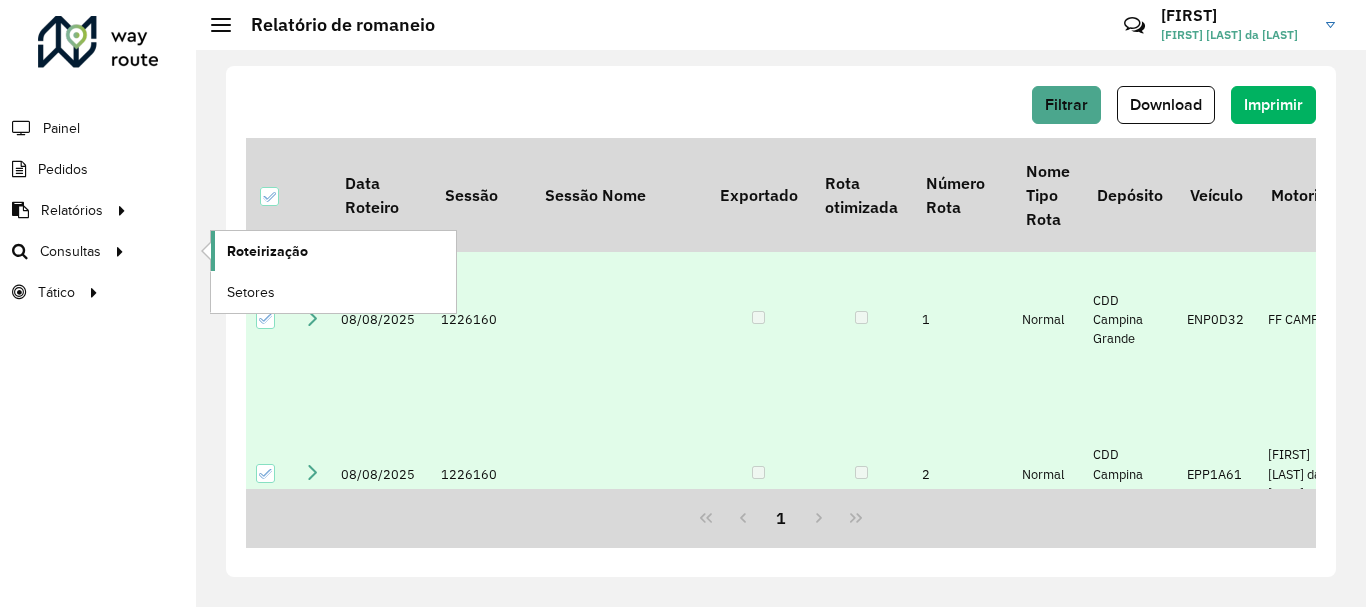 click on "Roteirização" 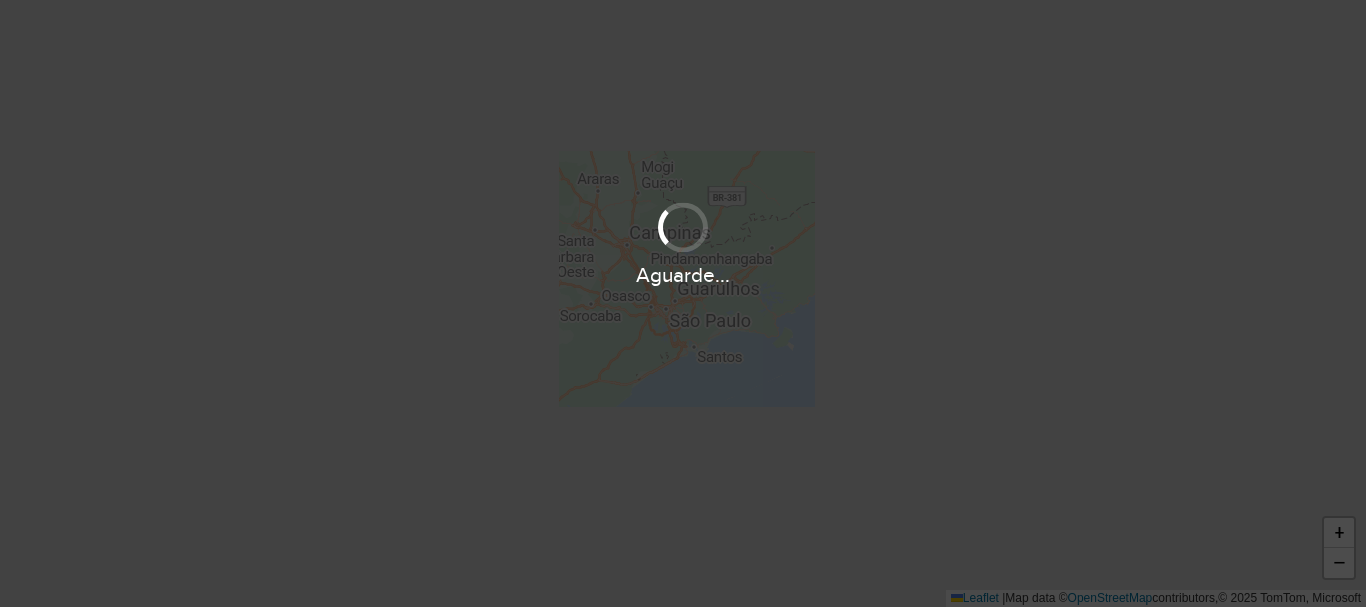scroll, scrollTop: 0, scrollLeft: 0, axis: both 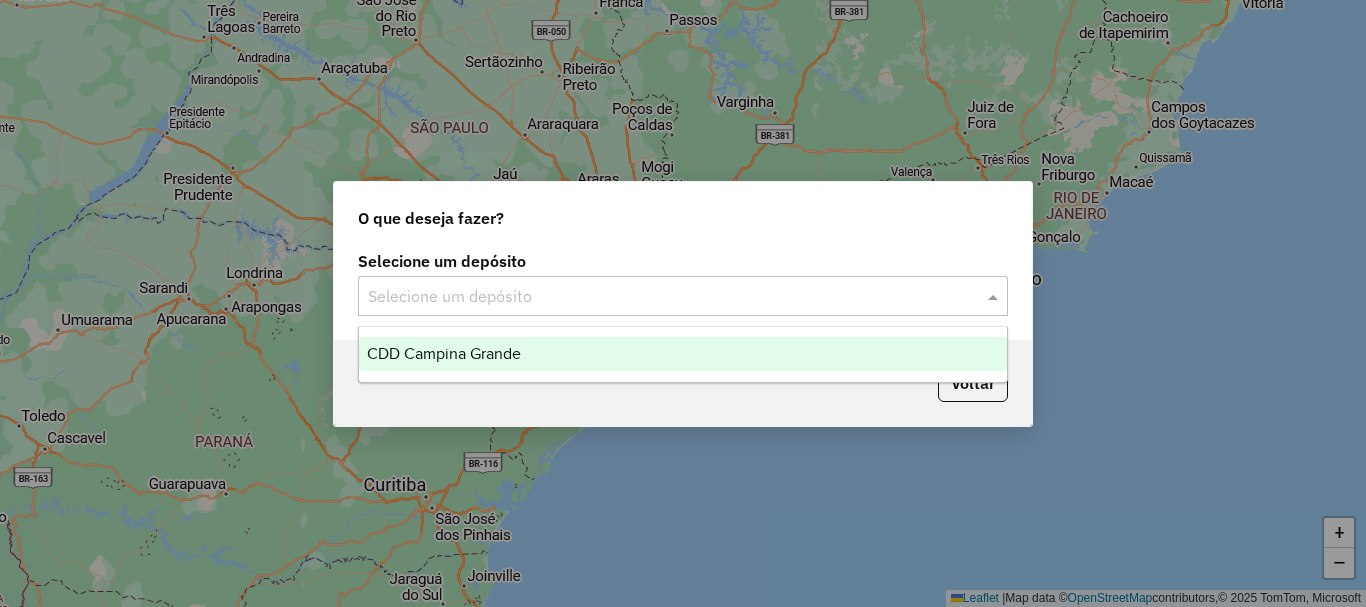 click 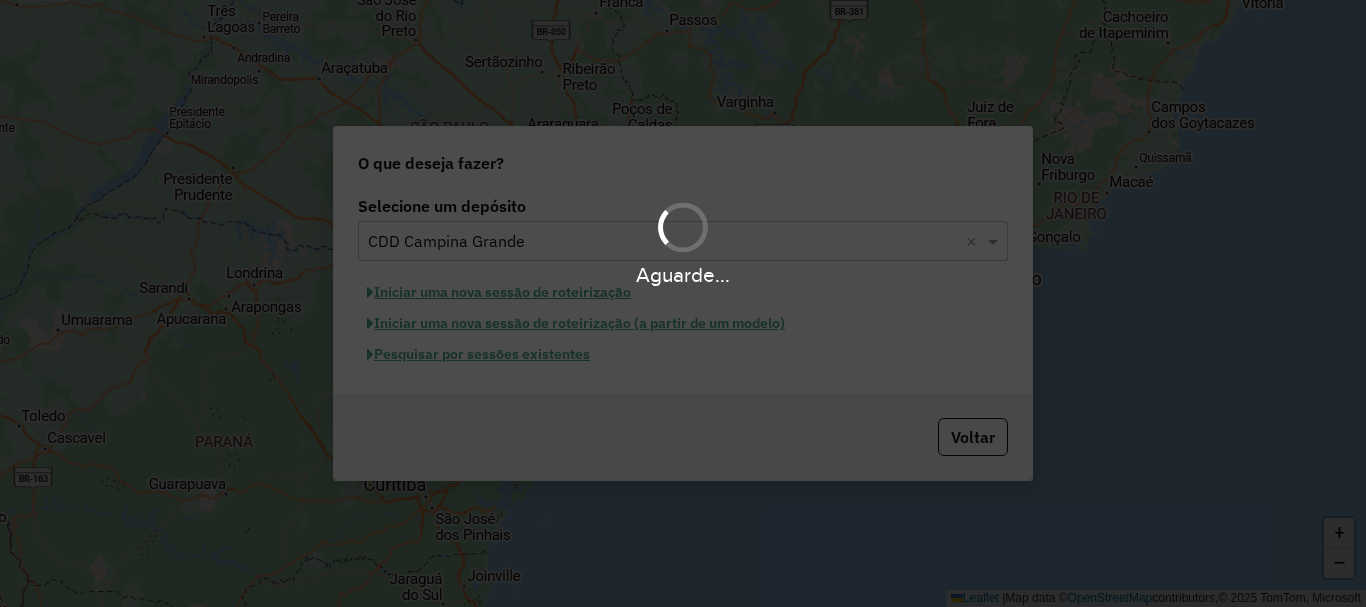 click on "Aguarde..." at bounding box center [683, 303] 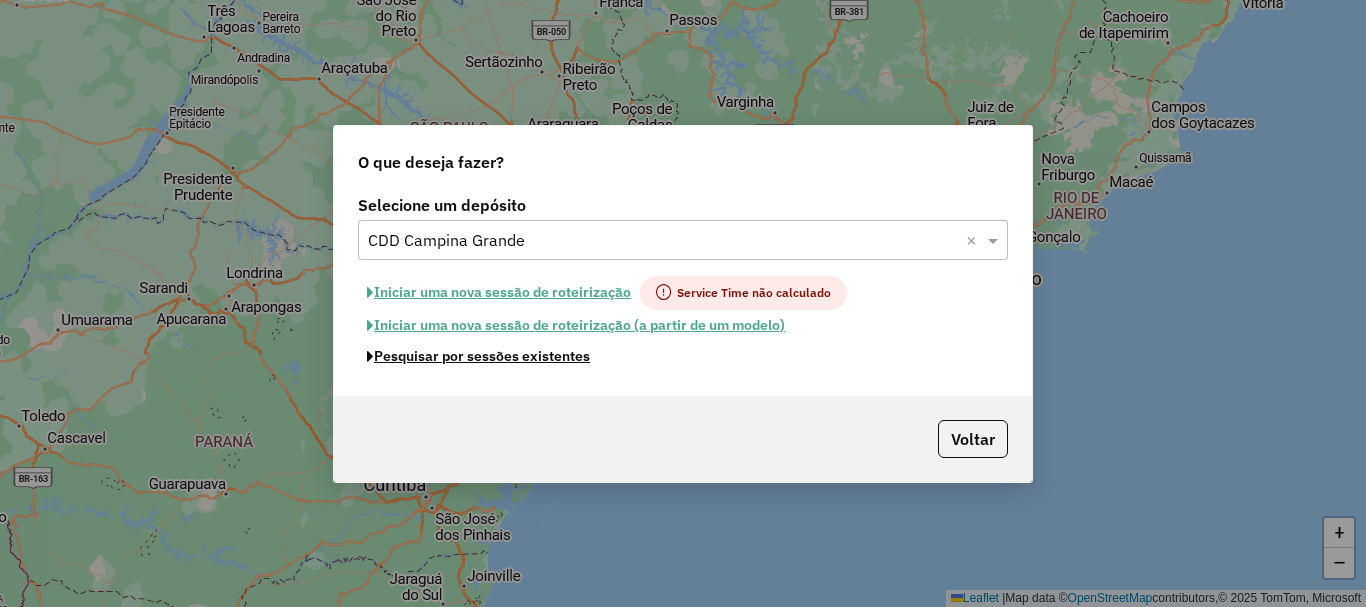 click on "Pesquisar por sessões existentes" 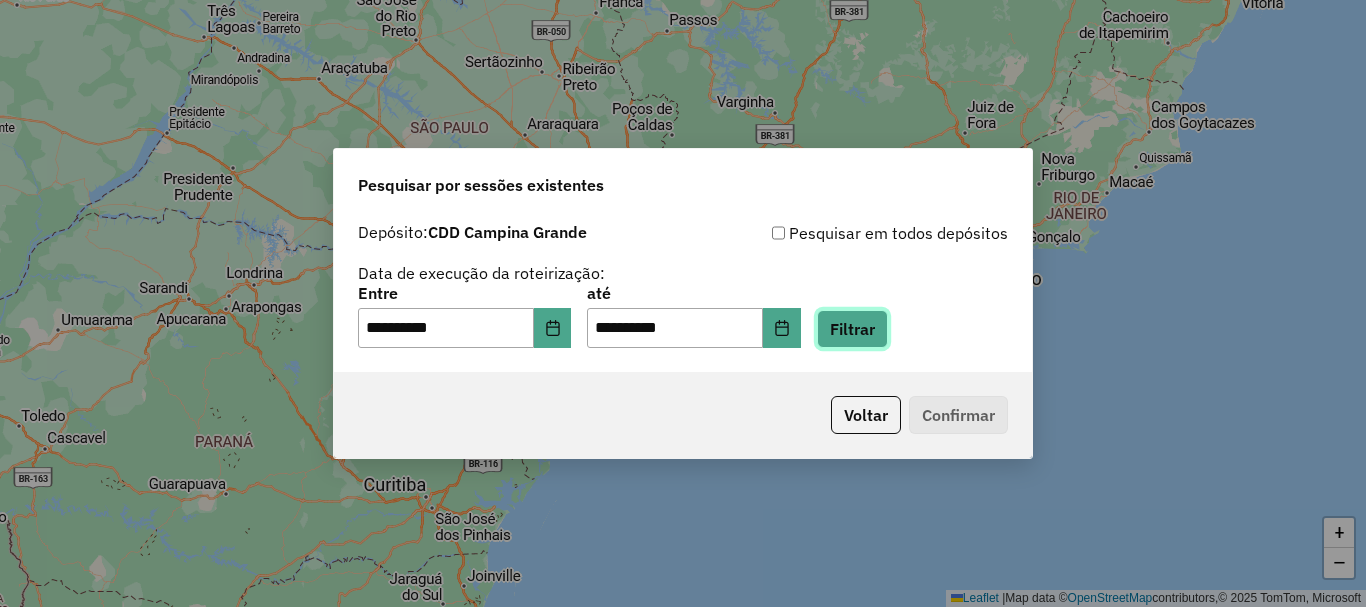 click on "Filtrar" 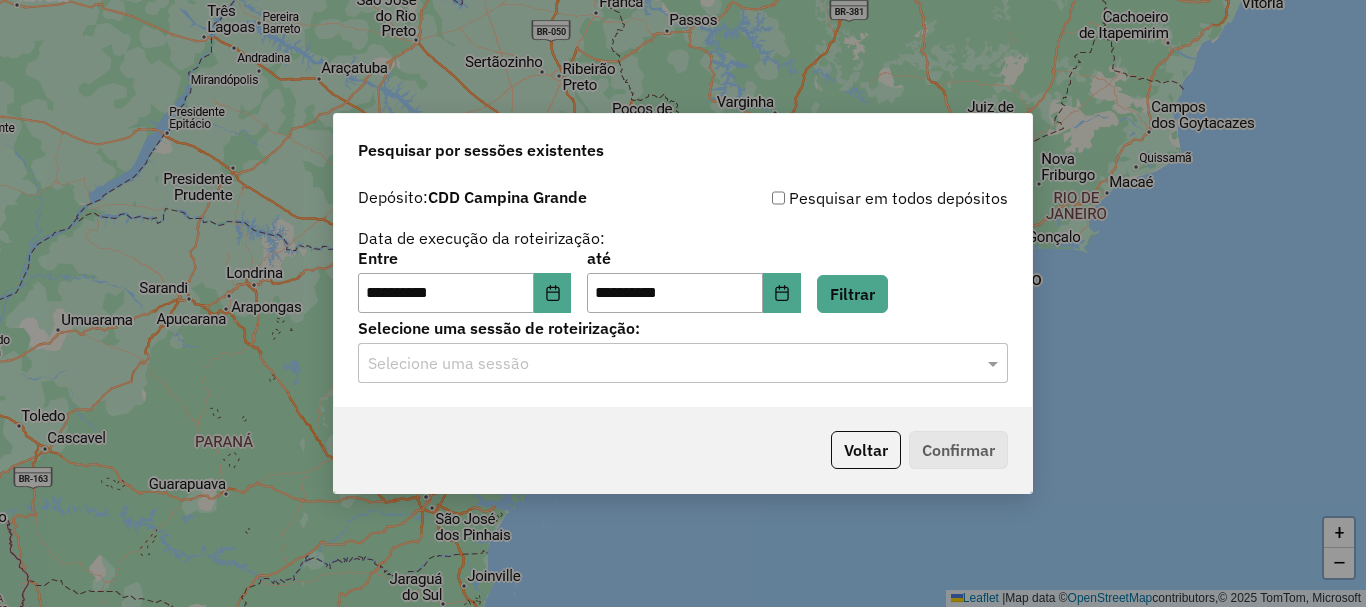 click on "Selecione uma sessão" 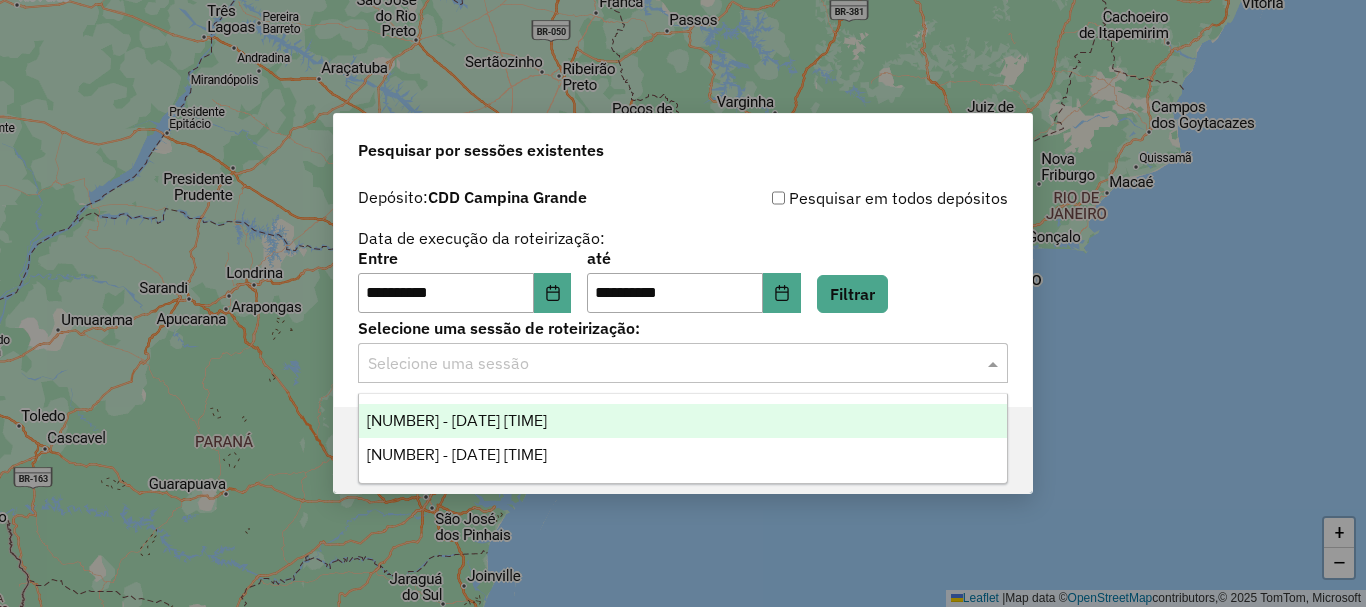 click on "1226160 - [DATE] [TIME]" at bounding box center (457, 420) 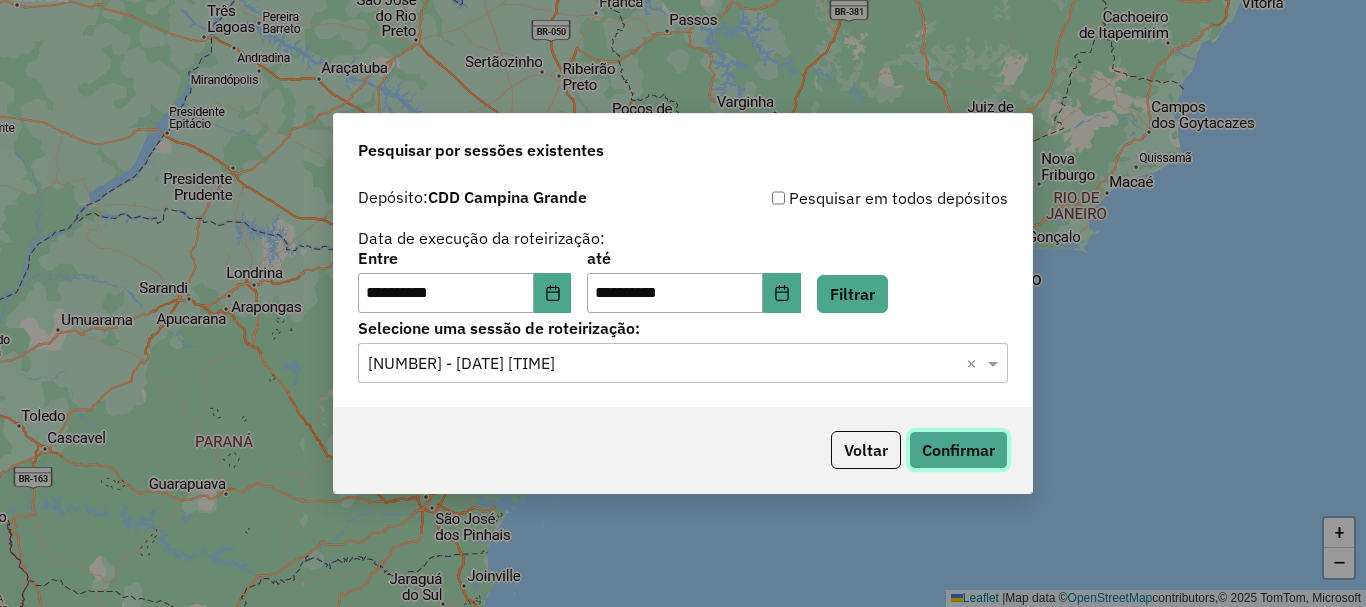 click on "Confirmar" 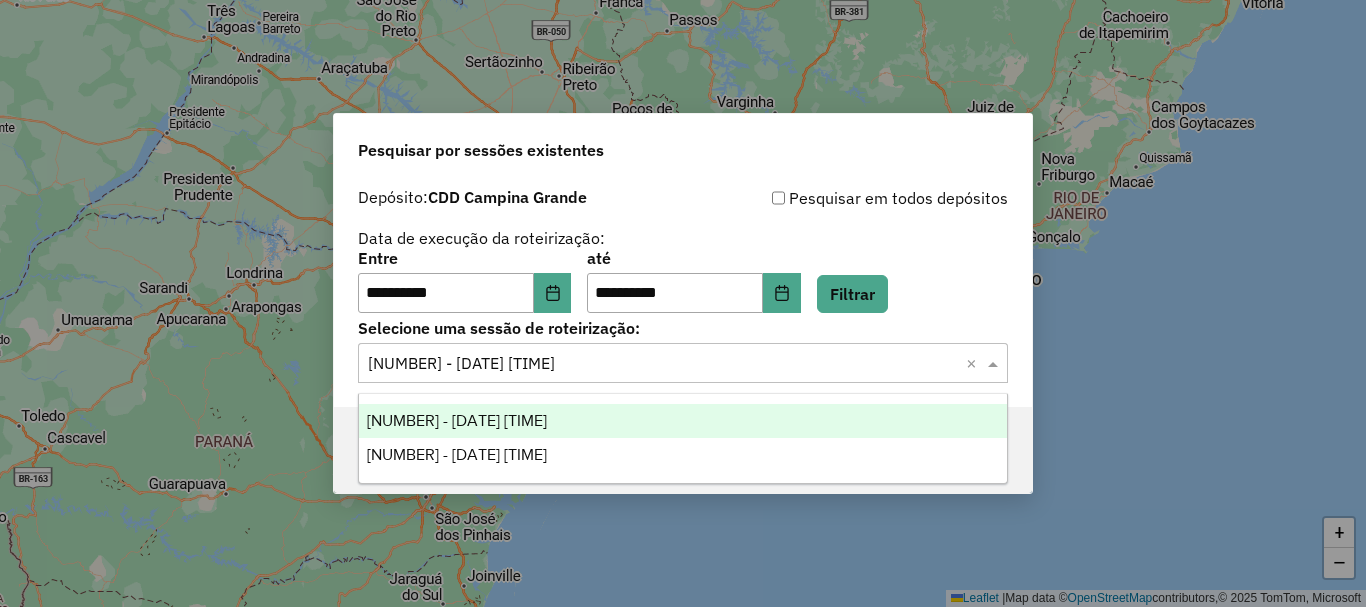 click 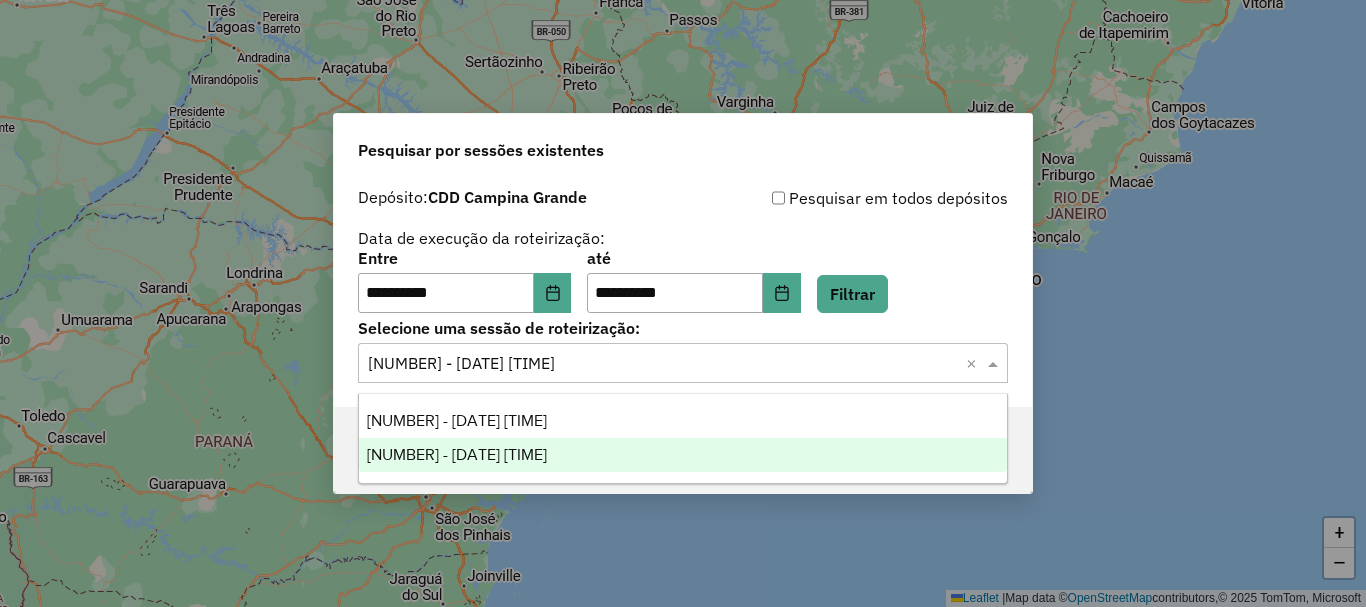 click on "1226384 - [DATE] [TIME]" at bounding box center [457, 454] 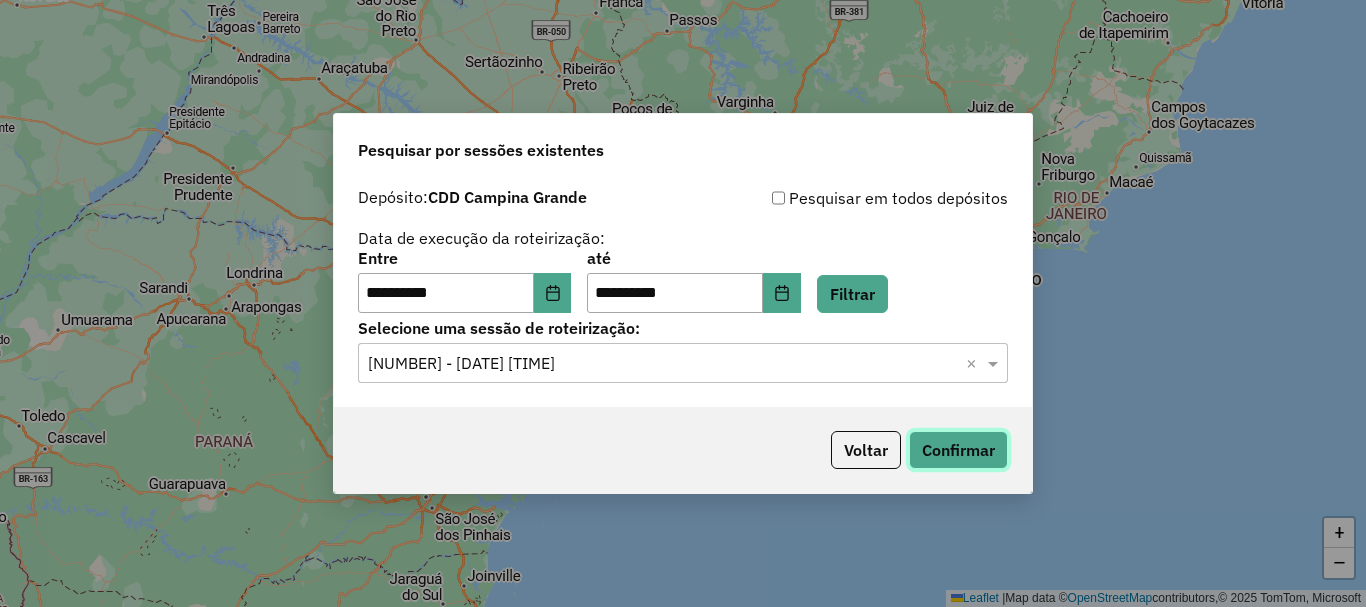 click on "Confirmar" 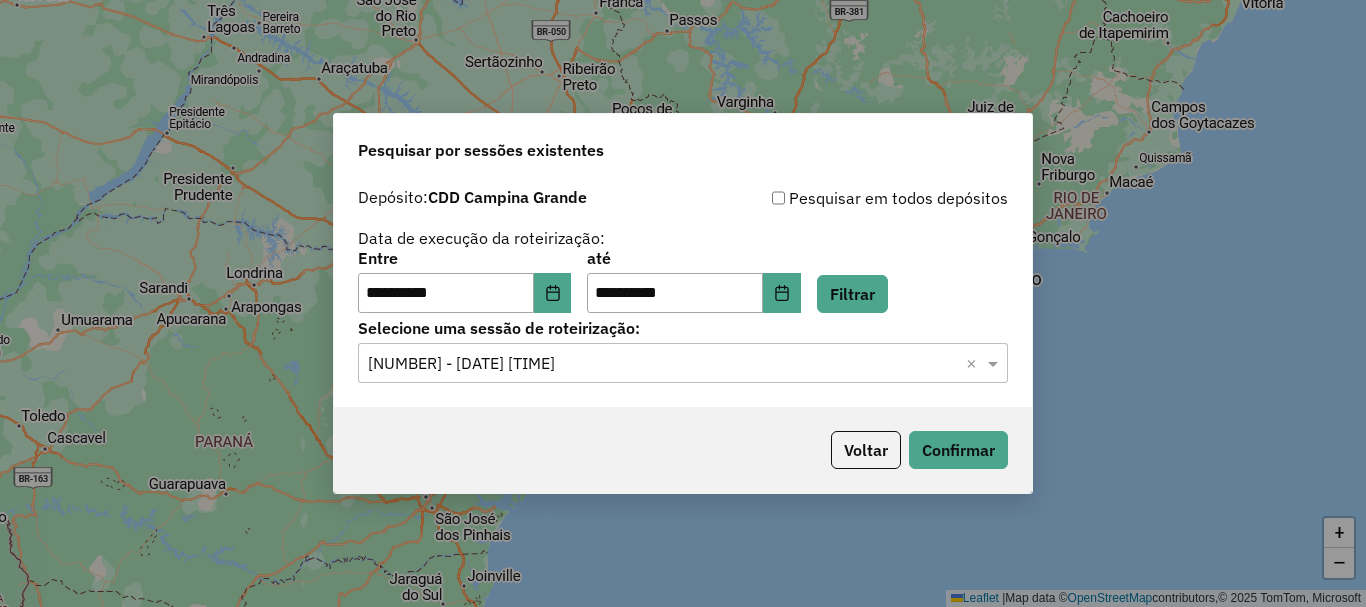 click on "Selecione uma sessão × 1226384 - 08/08/2025 20:57  ×" 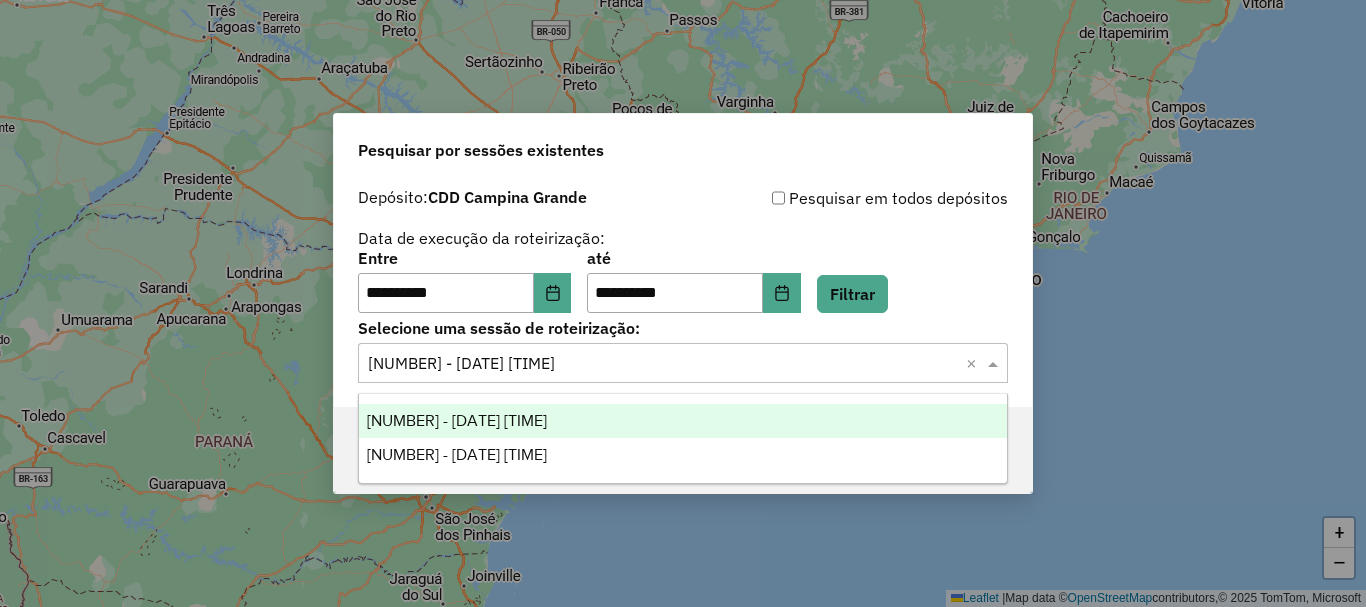 click on "[NUMBER] - [DATE] [TIME]" at bounding box center [683, 421] 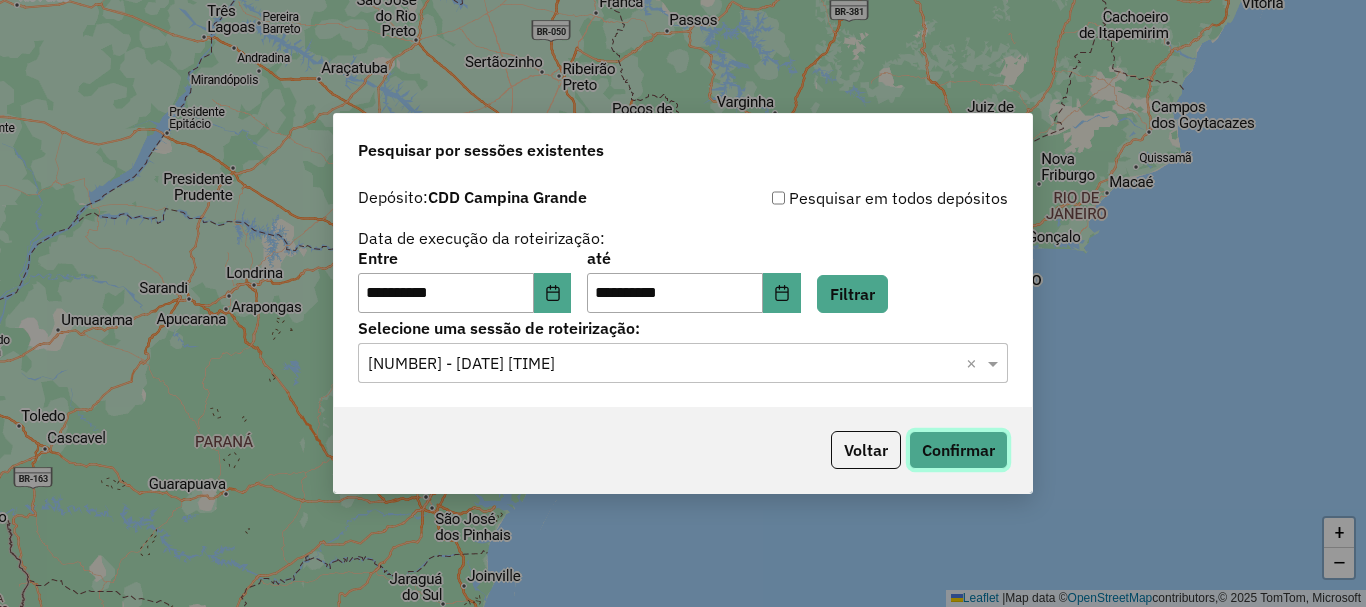 click on "Confirmar" 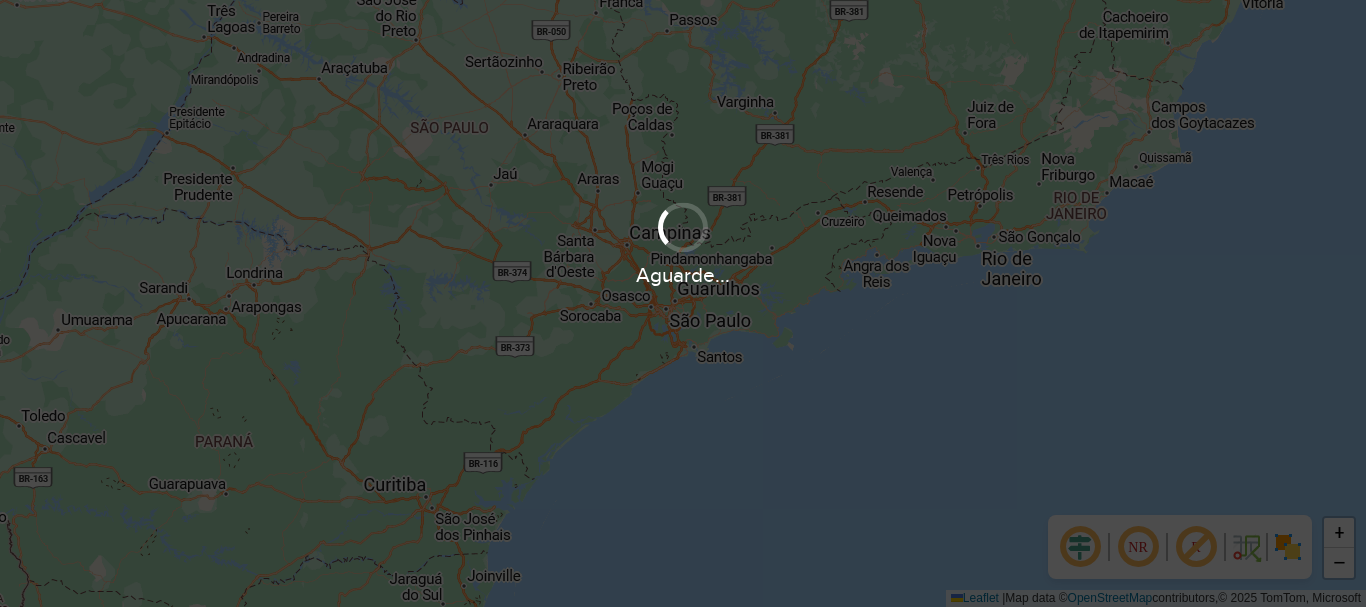 scroll, scrollTop: 0, scrollLeft: 0, axis: both 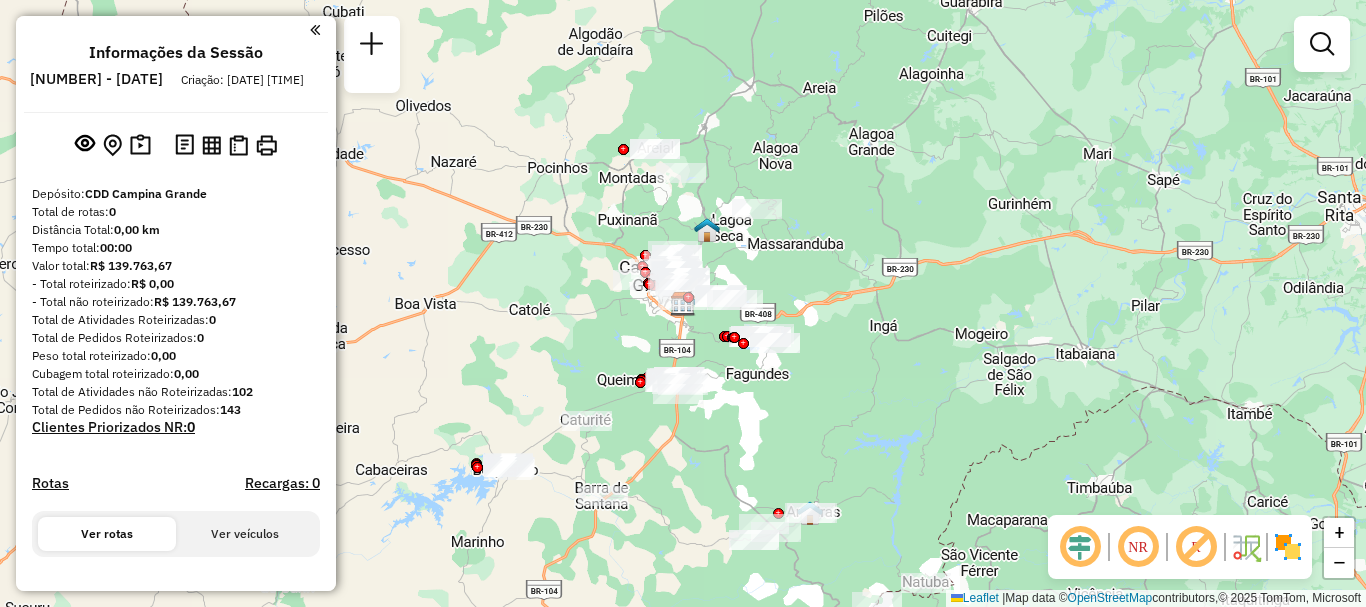 click 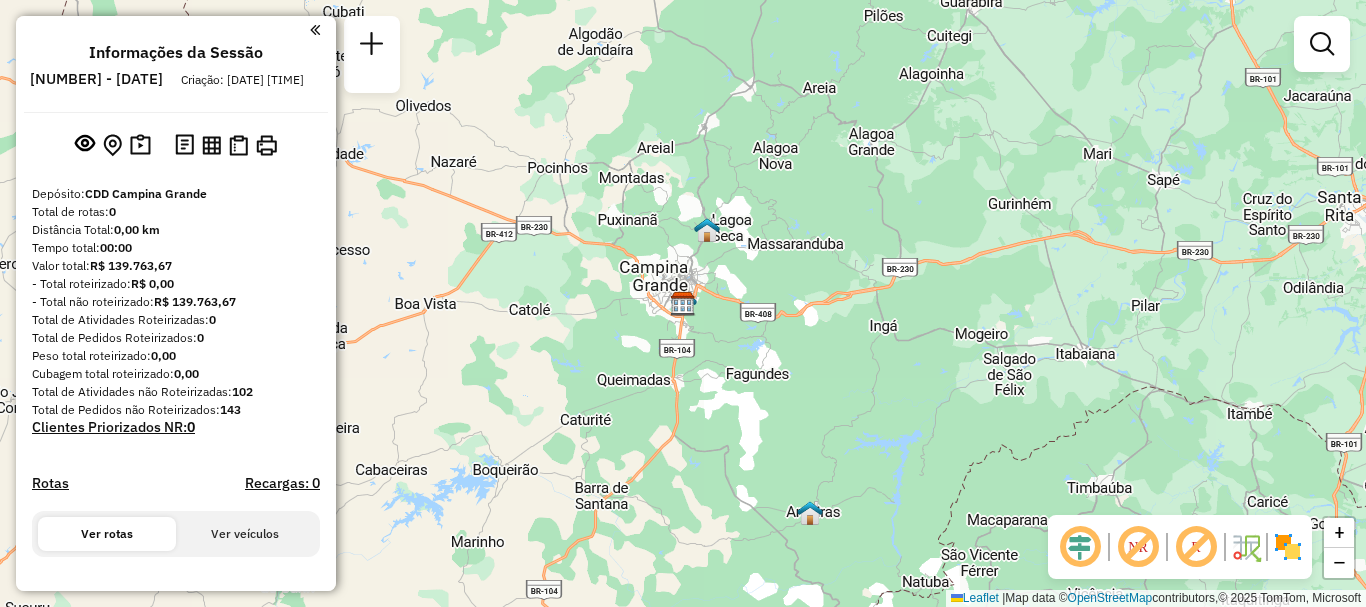 scroll, scrollTop: 422, scrollLeft: 0, axis: vertical 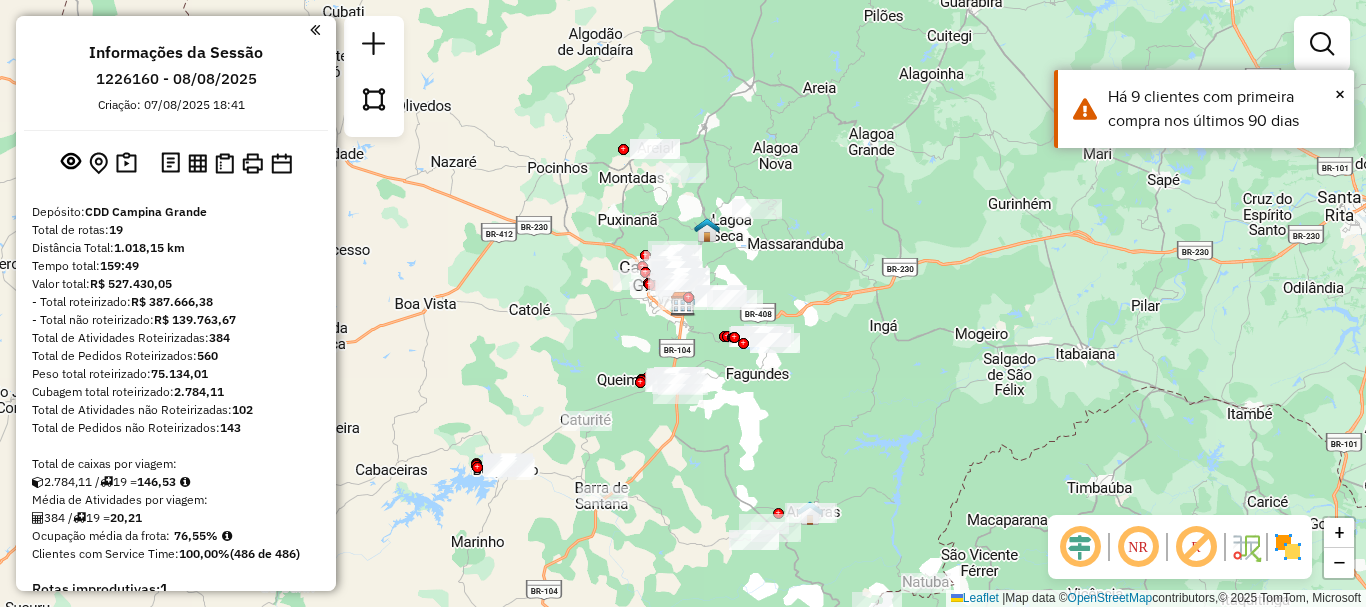 click 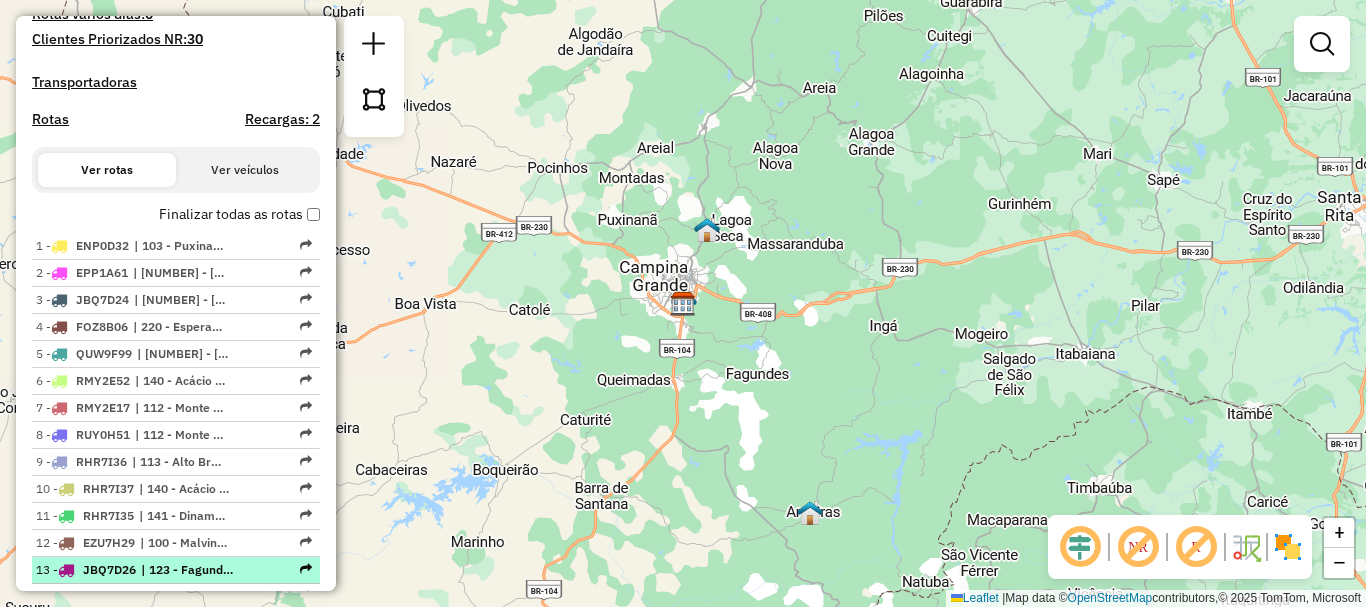 scroll, scrollTop: 800, scrollLeft: 0, axis: vertical 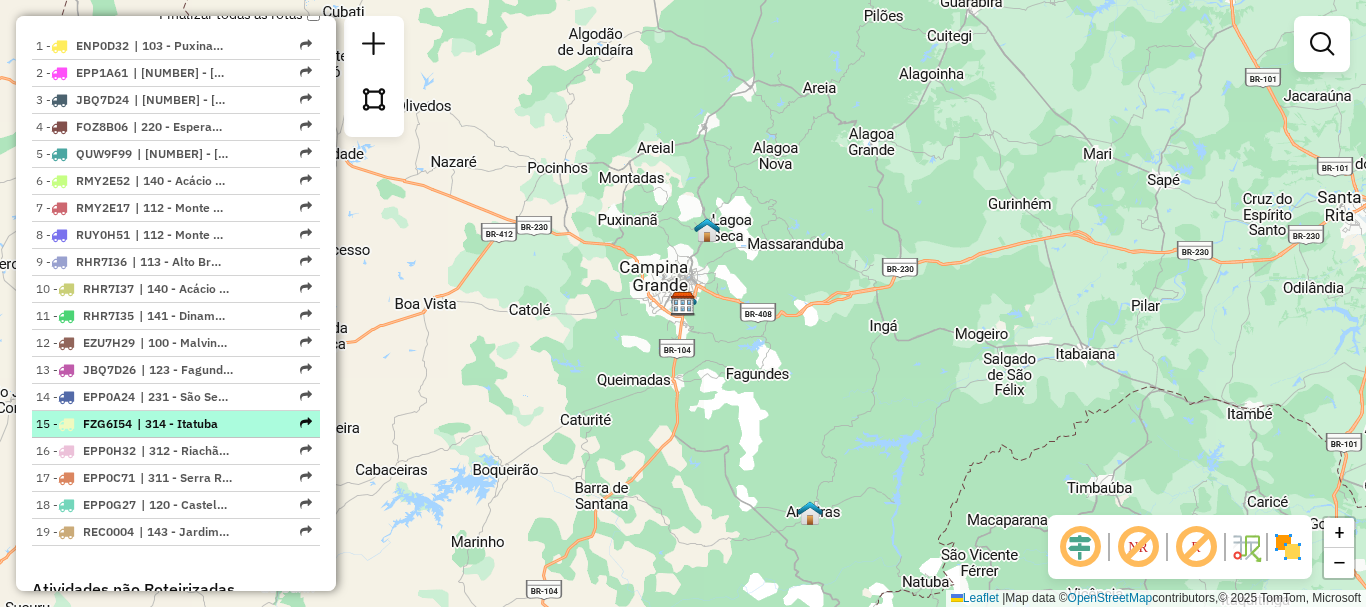 click on "FZG6I54" at bounding box center (107, 423) 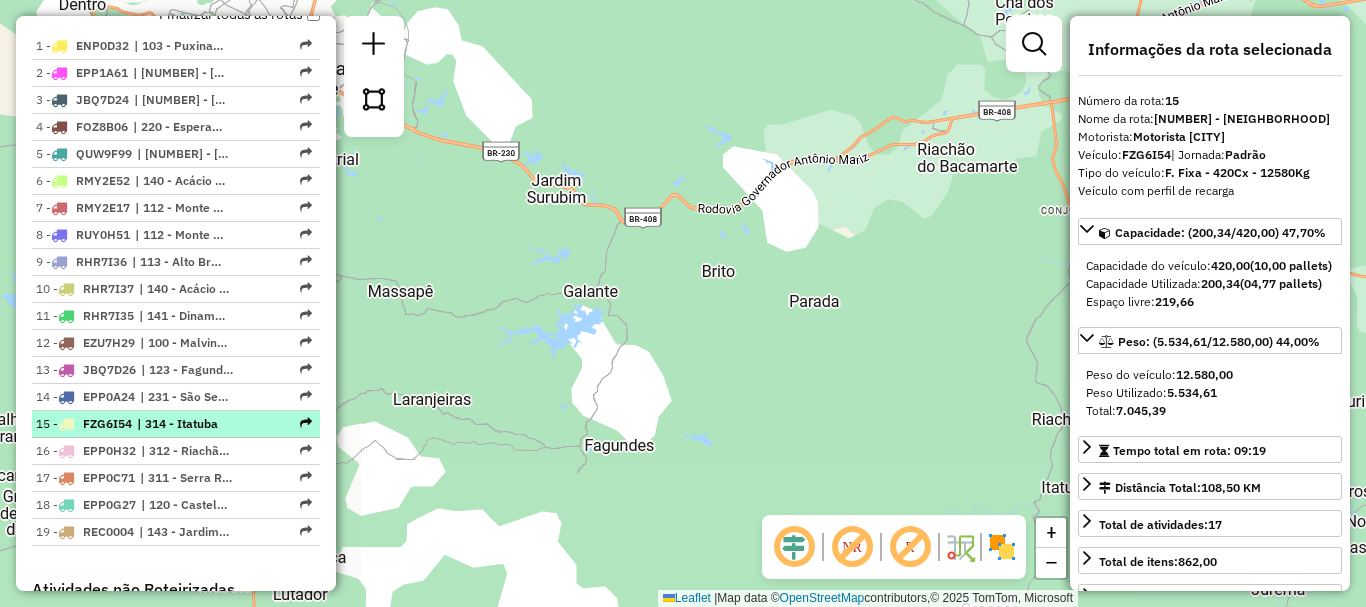 click at bounding box center [306, 423] 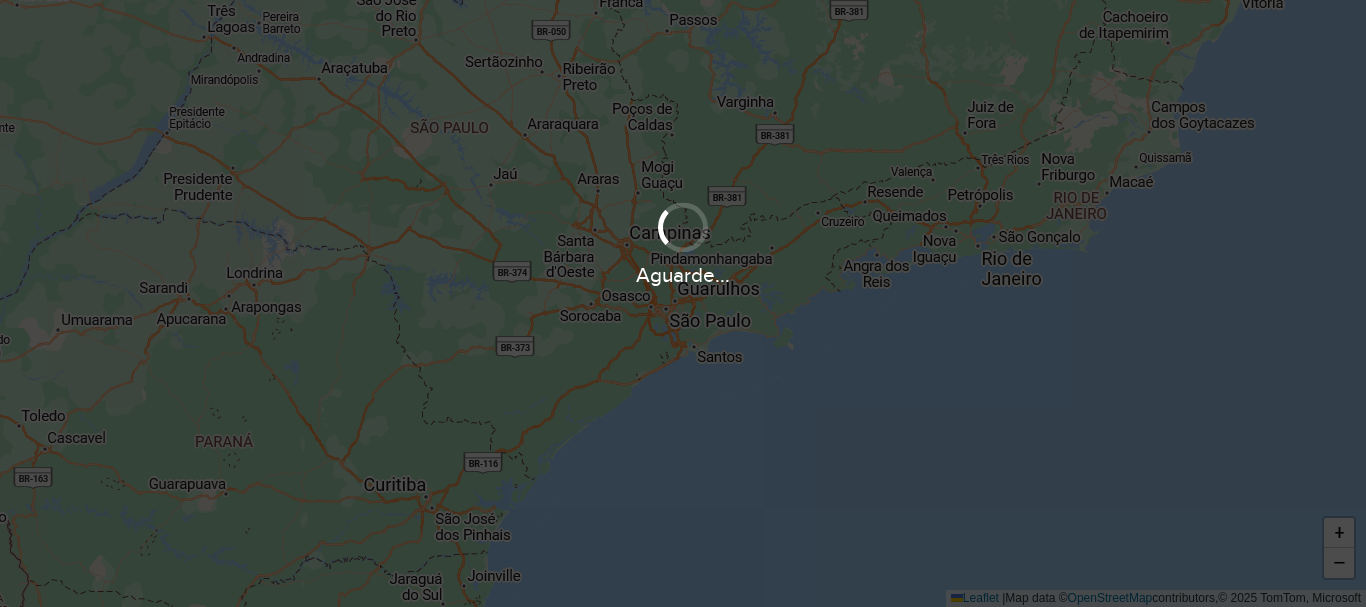 scroll, scrollTop: 0, scrollLeft: 0, axis: both 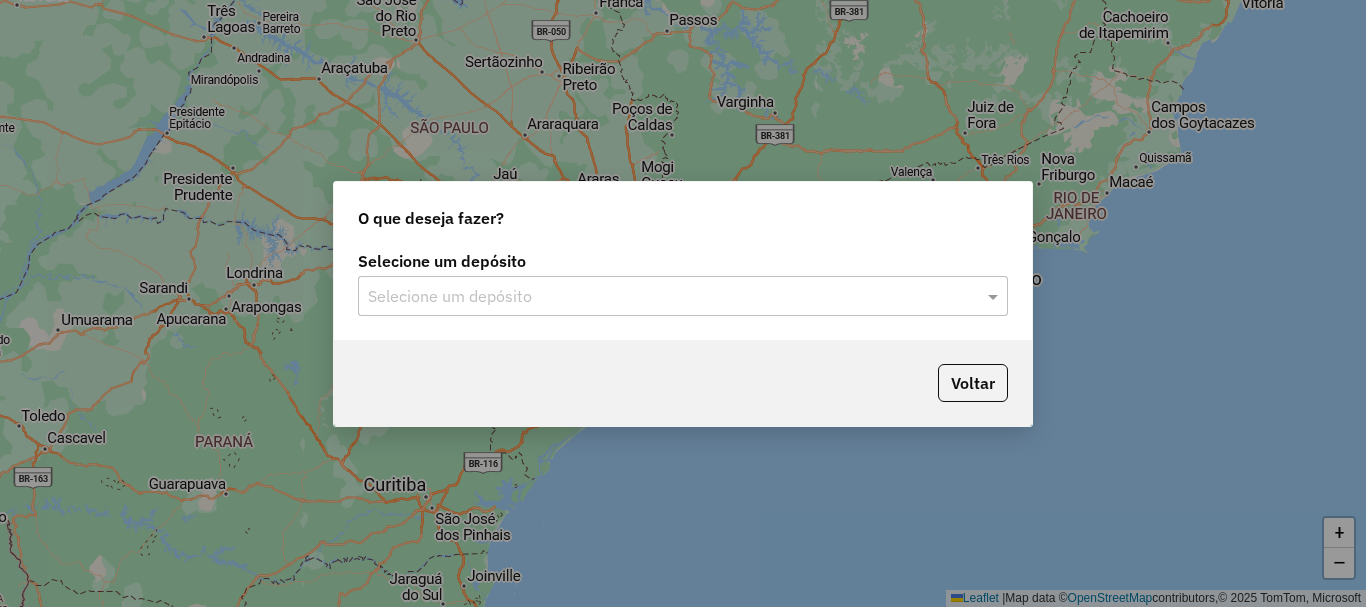 click 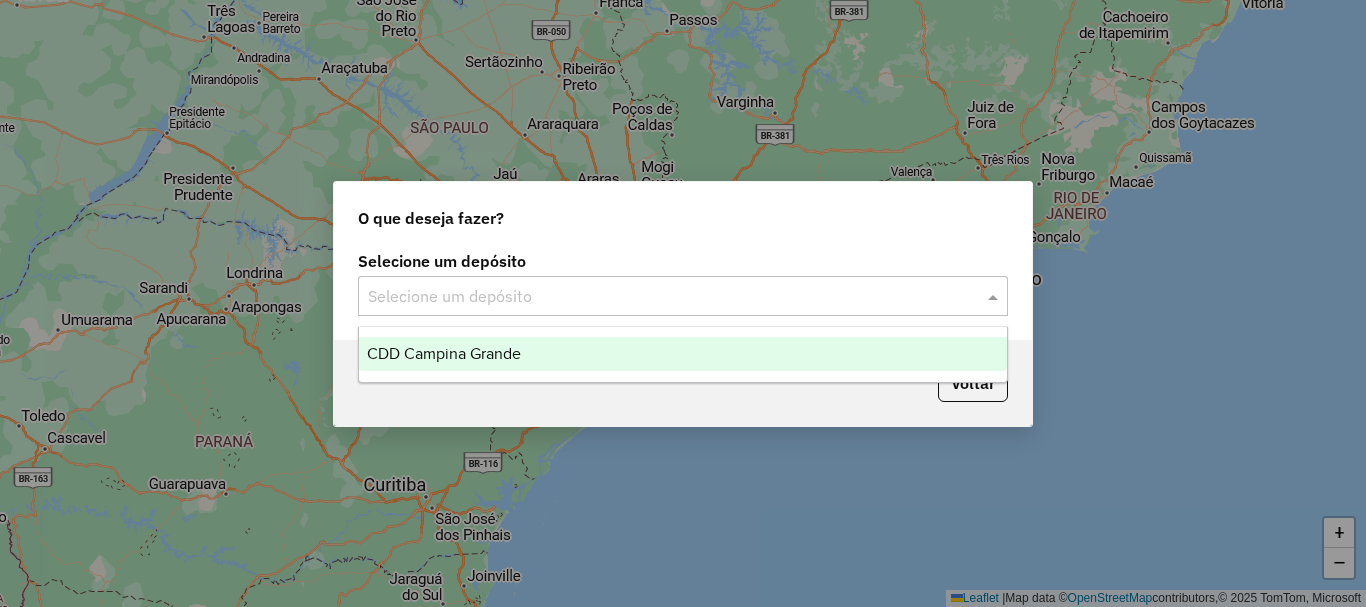 click on "CDD Campina Grande" at bounding box center (444, 353) 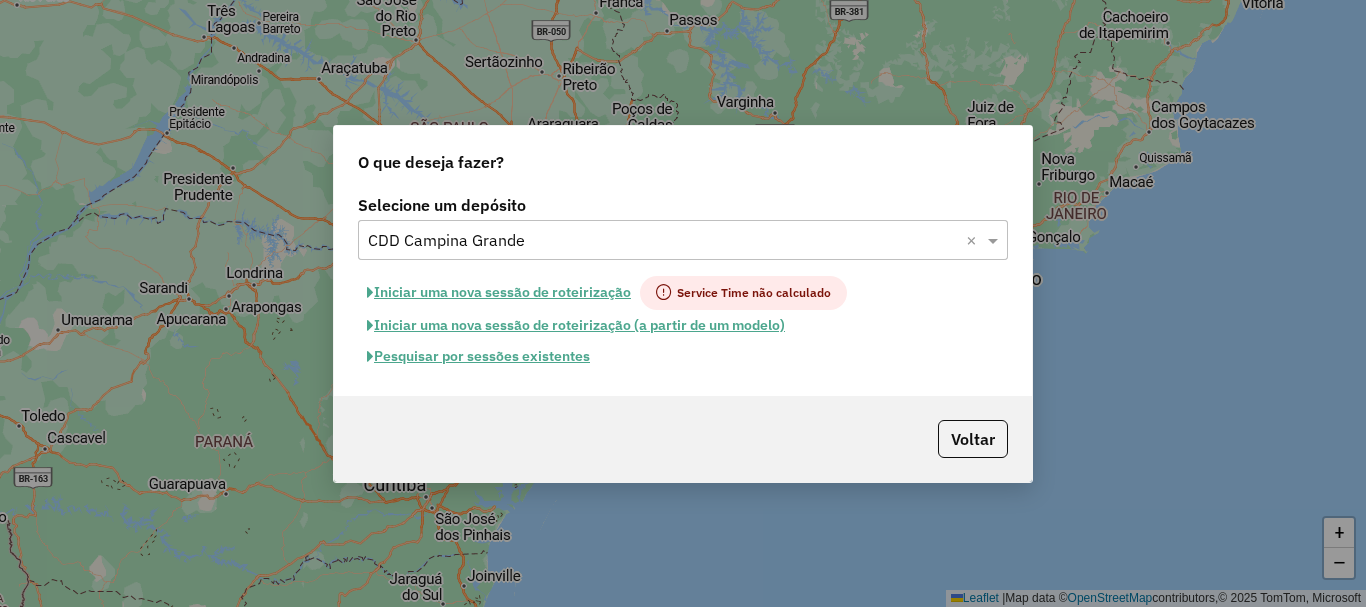 click on "Pesquisar por sessões existentes" 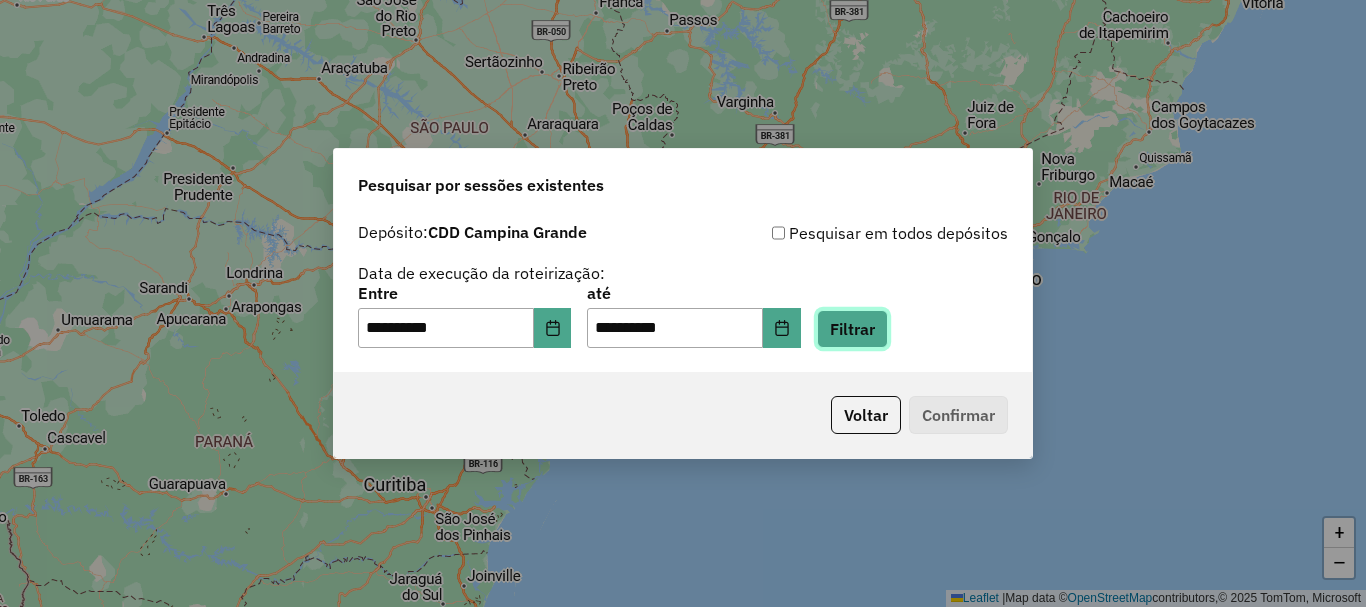 click on "Filtrar" 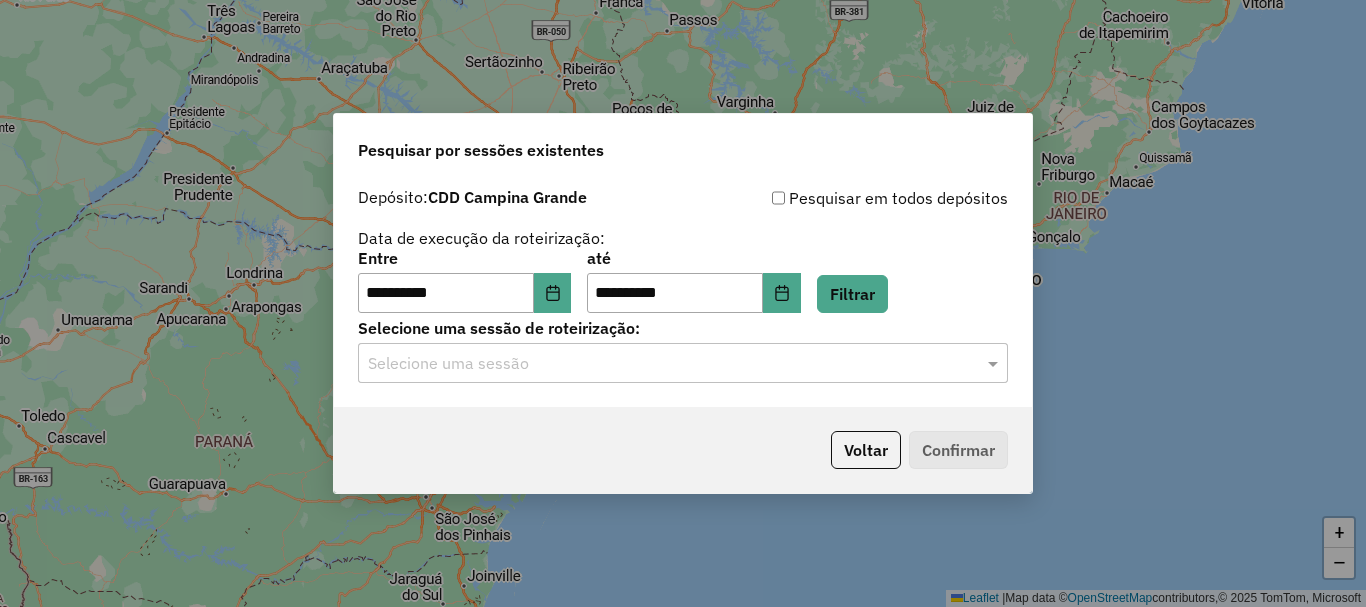 click 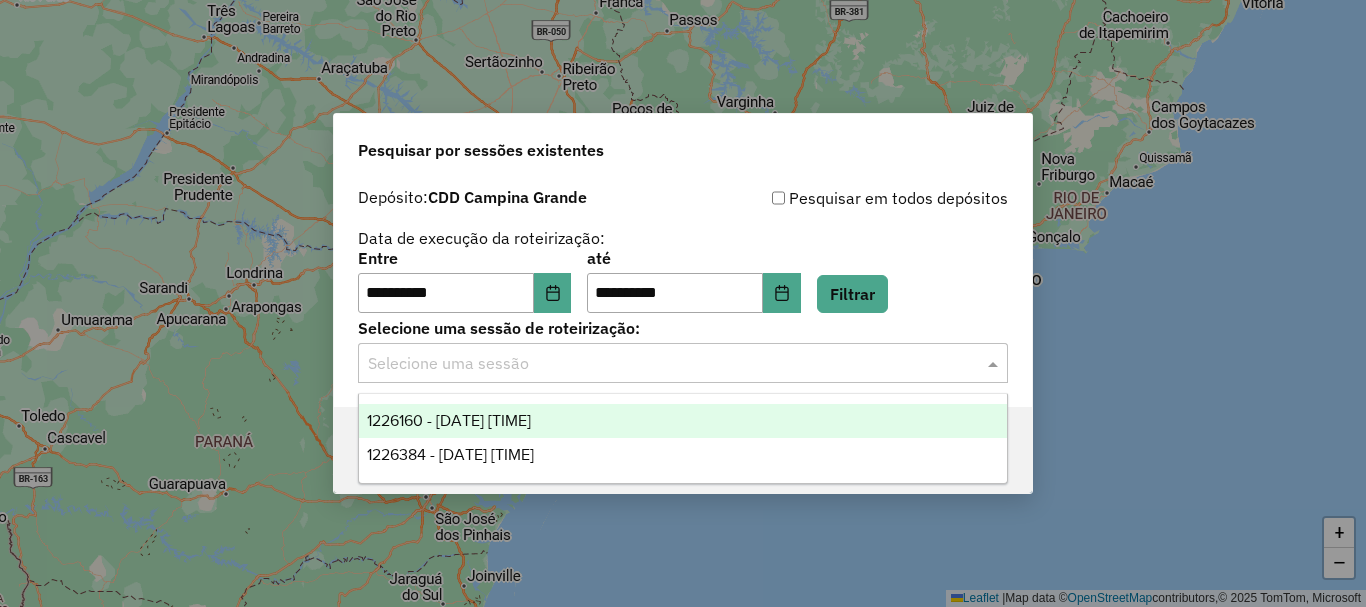 click on "1226160 - [DATE] [TIME]" at bounding box center [683, 421] 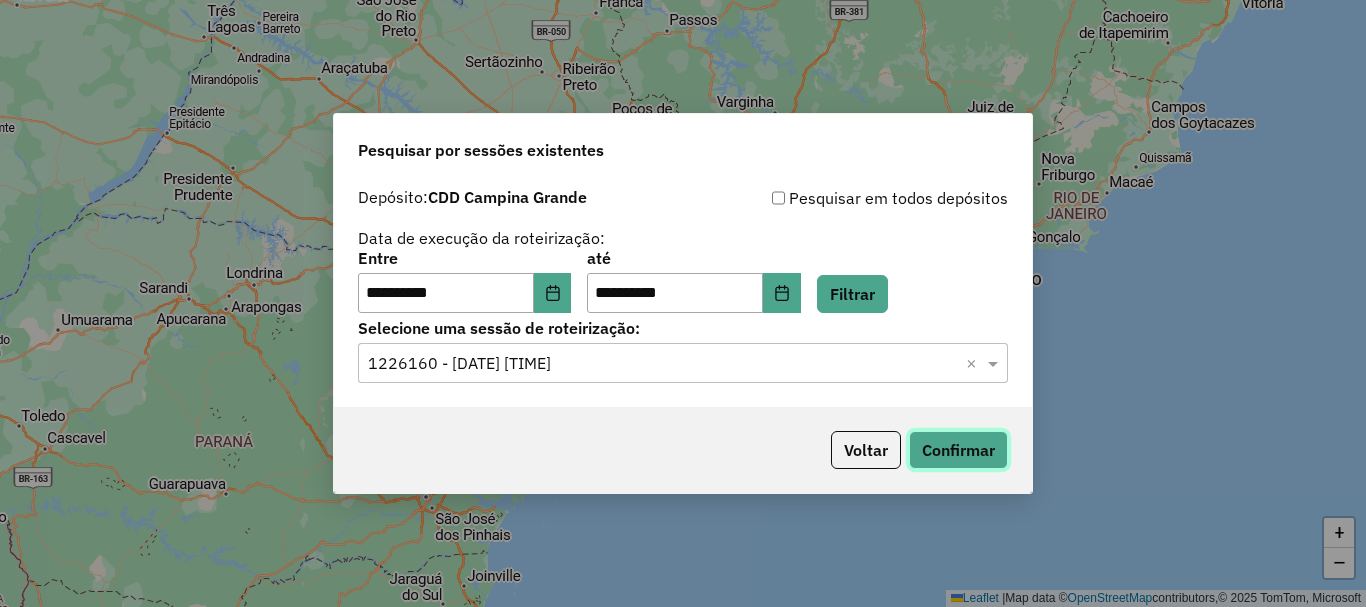 click on "Confirmar" 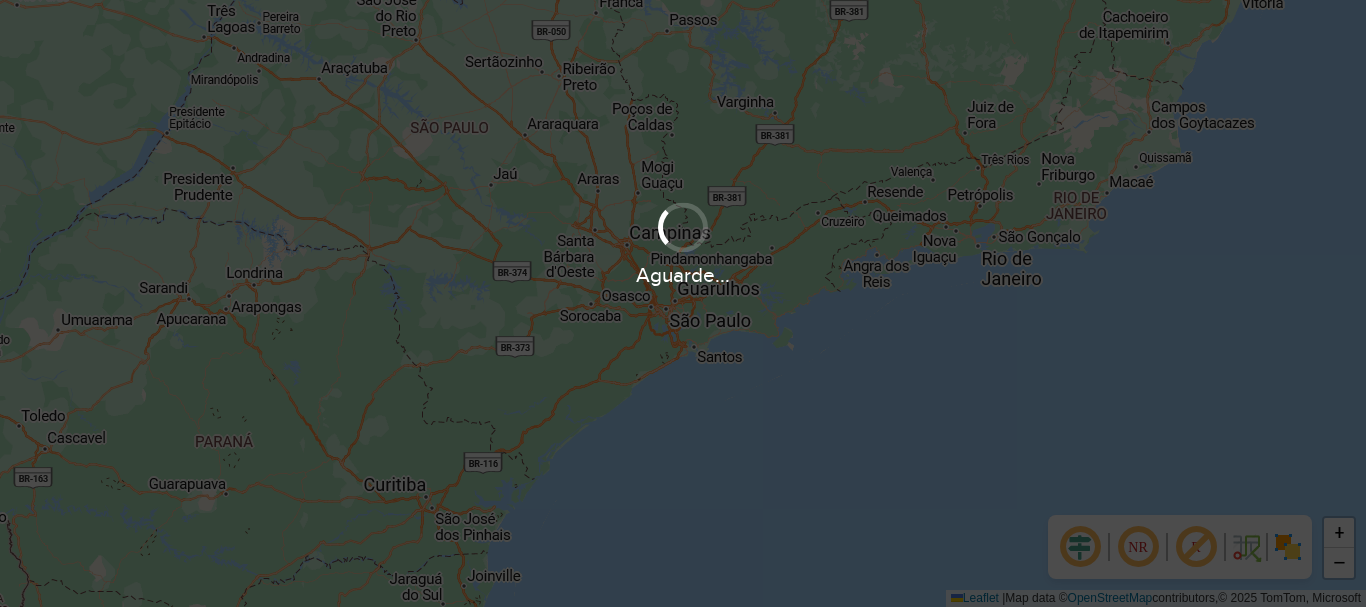 scroll, scrollTop: 0, scrollLeft: 0, axis: both 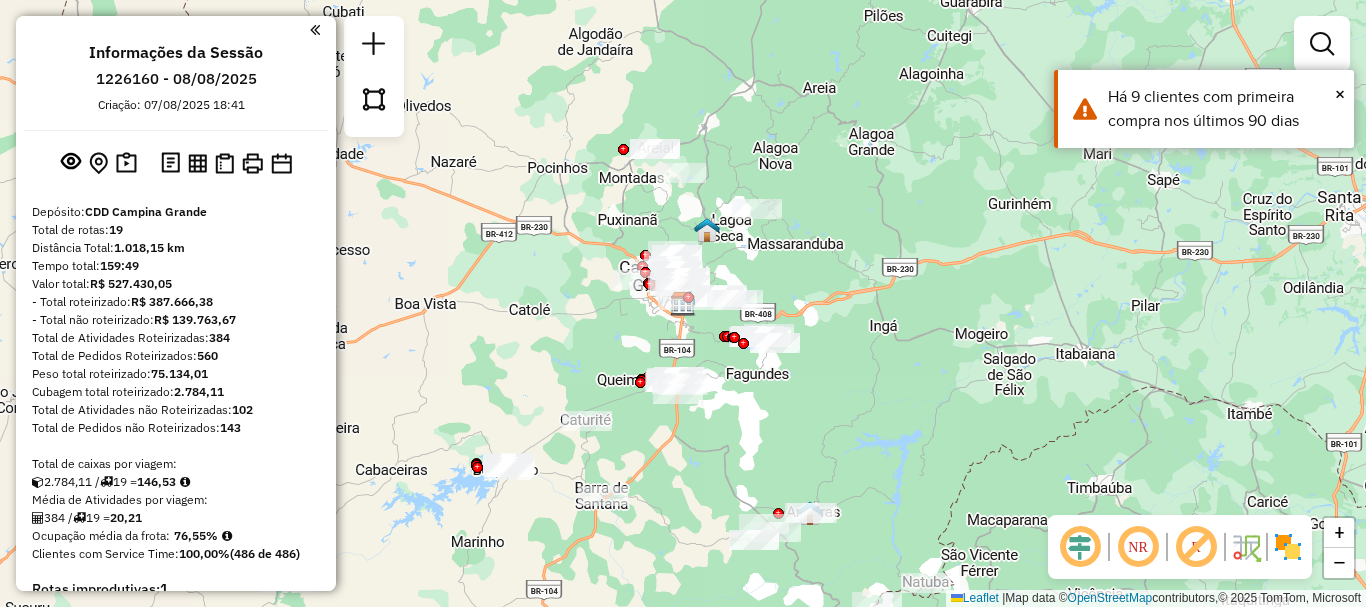 click 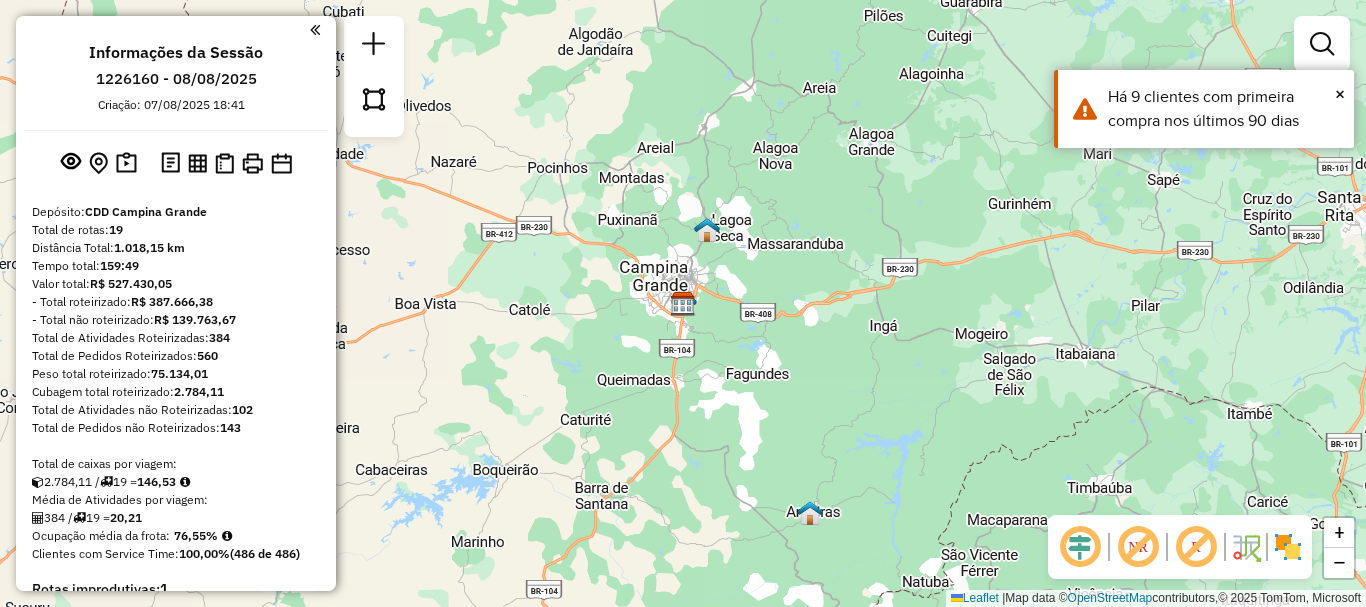 click 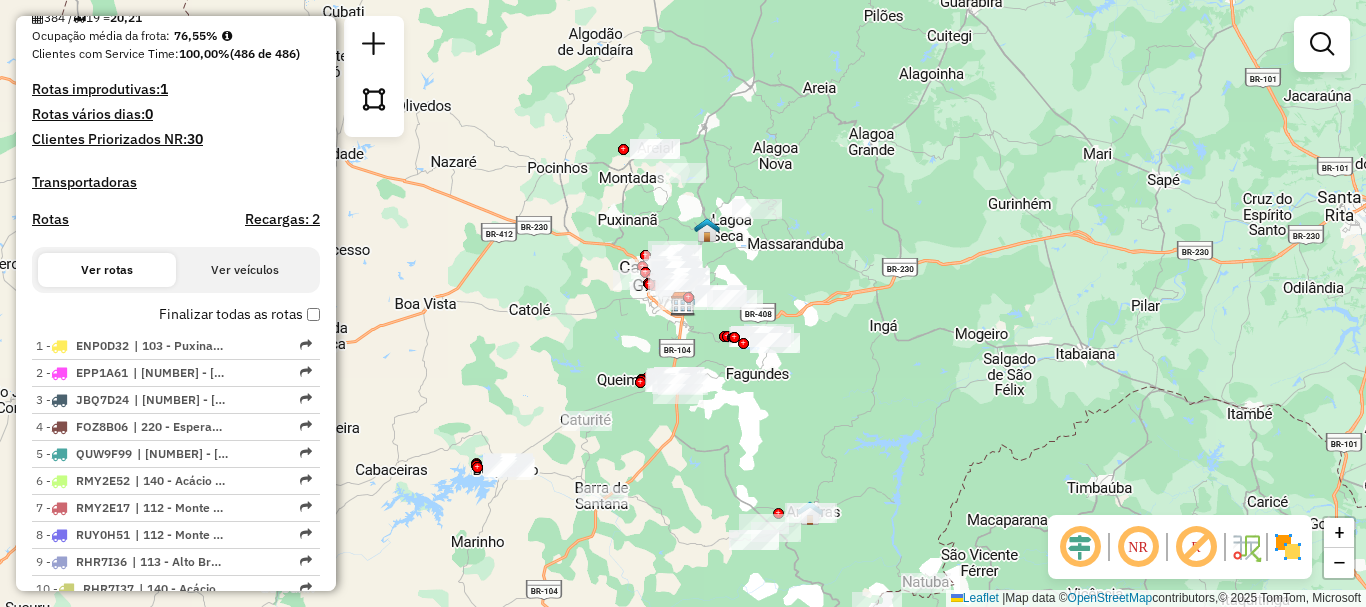 scroll, scrollTop: 800, scrollLeft: 0, axis: vertical 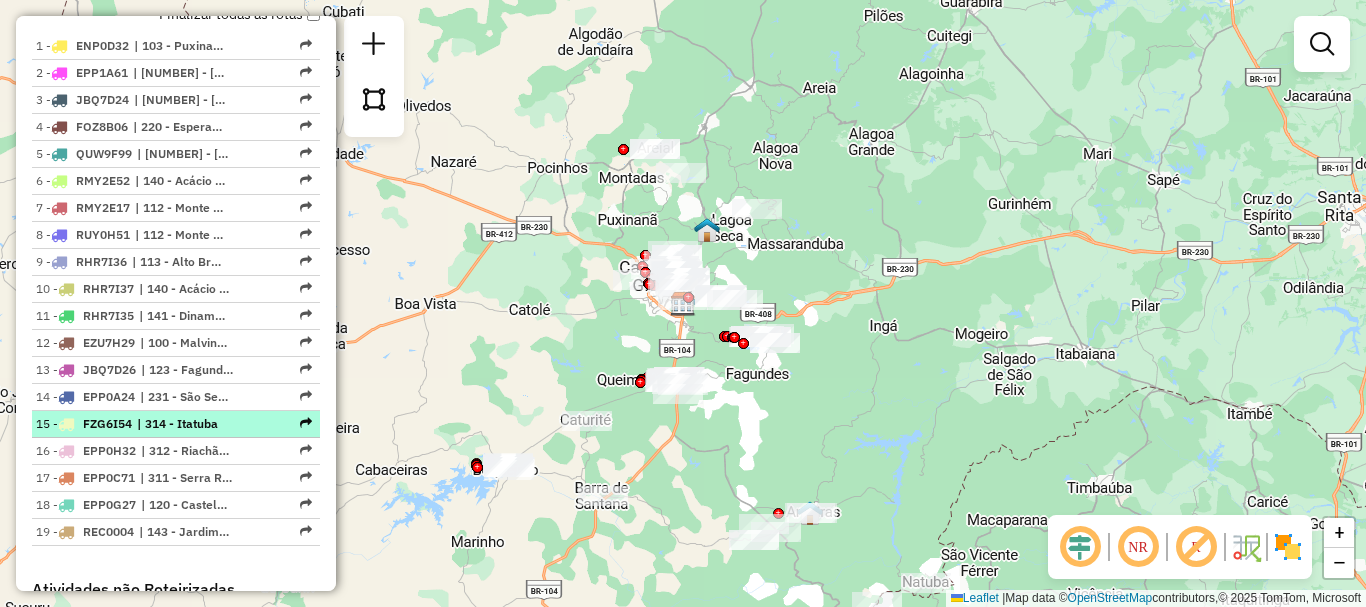 click on "FZG6I54" at bounding box center (107, 423) 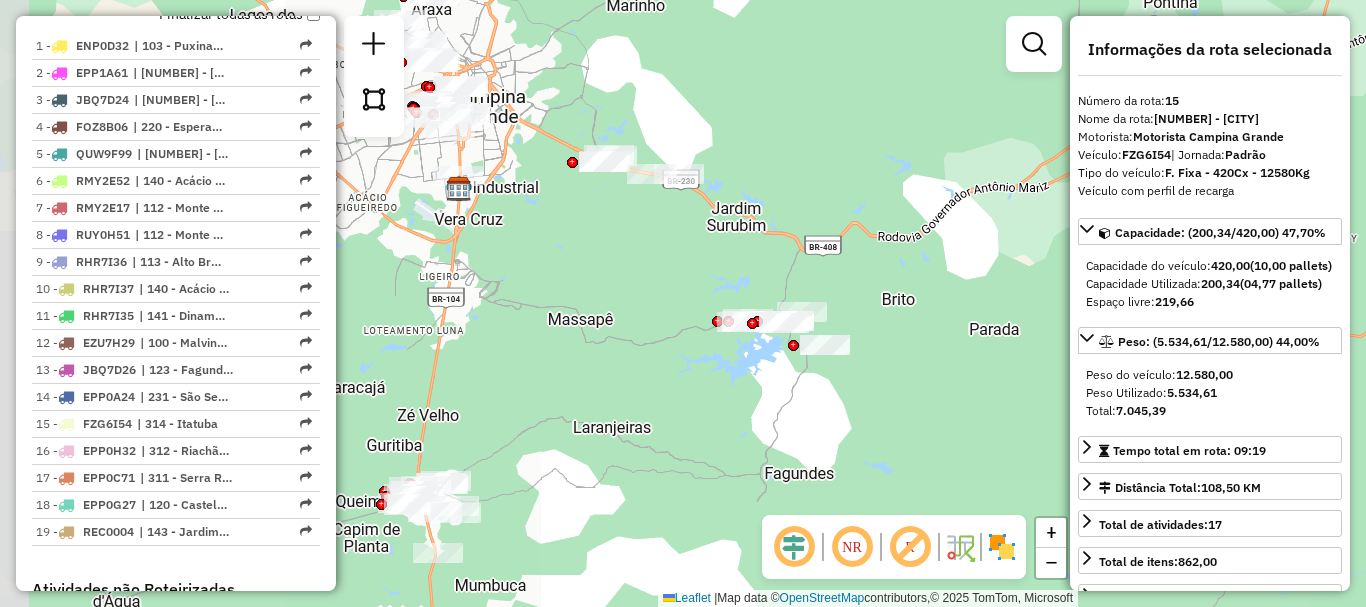 drag, startPoint x: 765, startPoint y: 210, endPoint x: 918, endPoint y: 228, distance: 154.05519 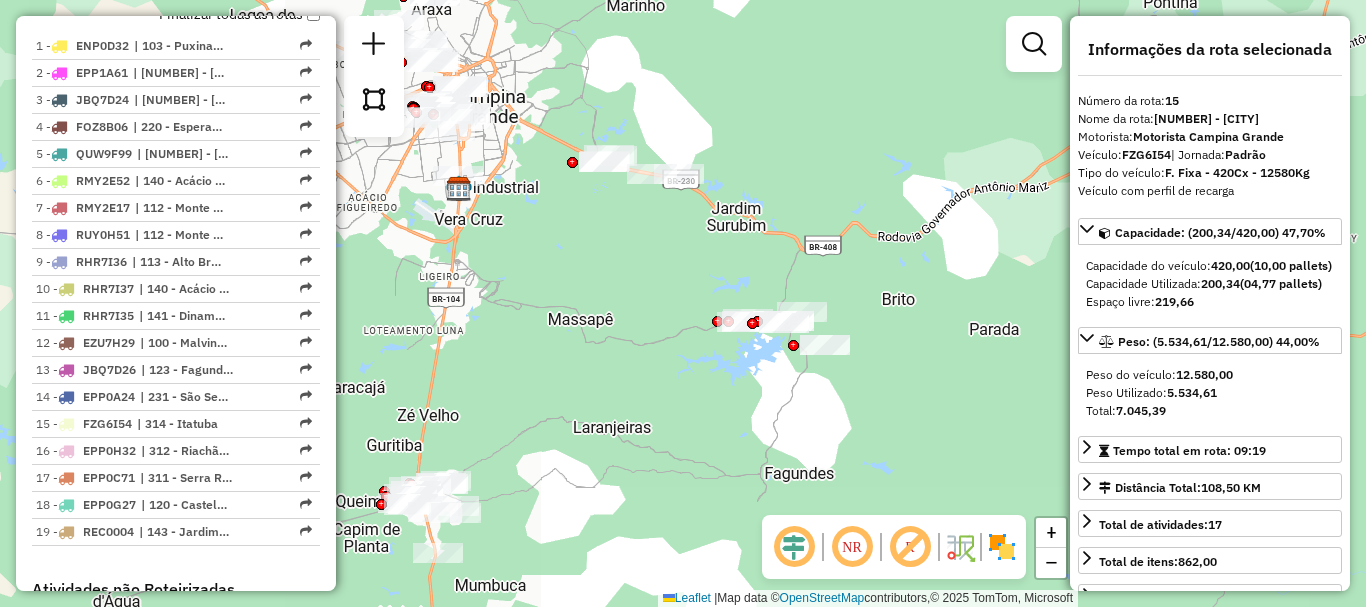 click 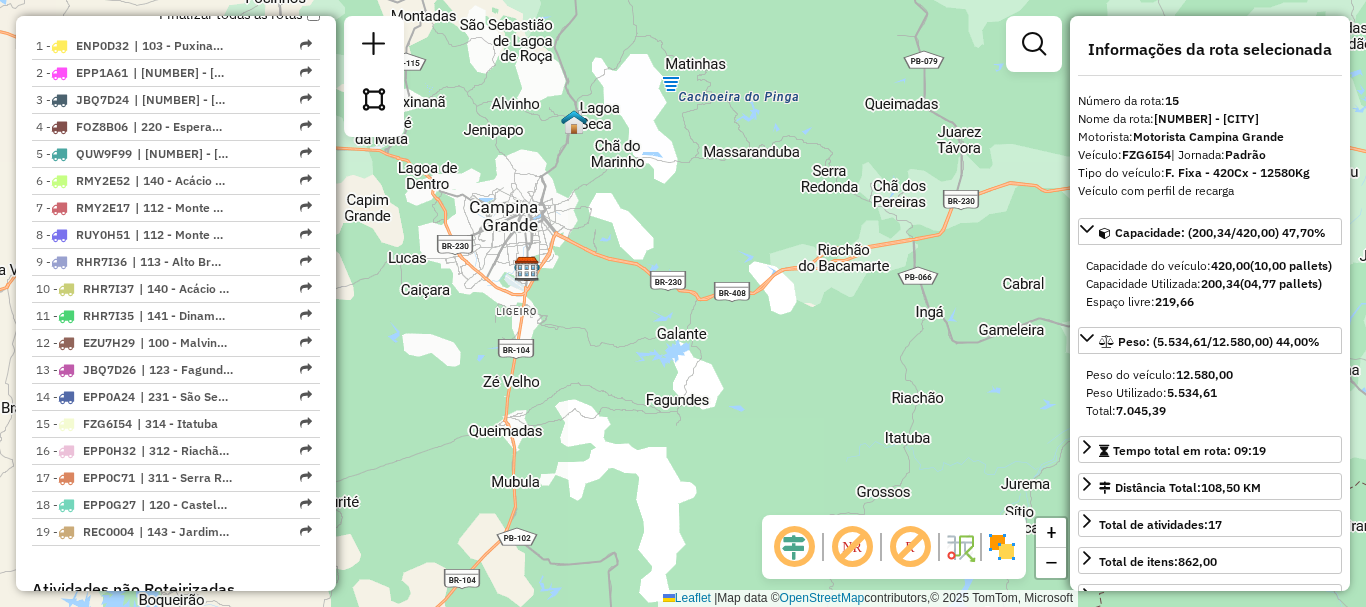 click 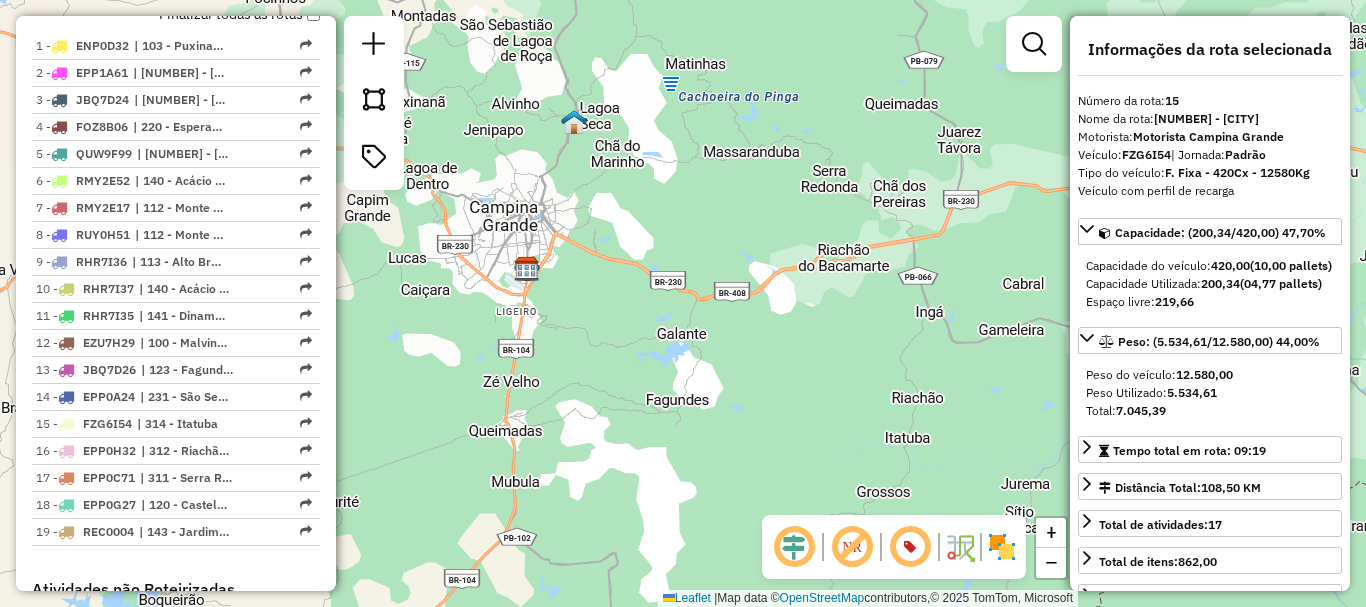 click 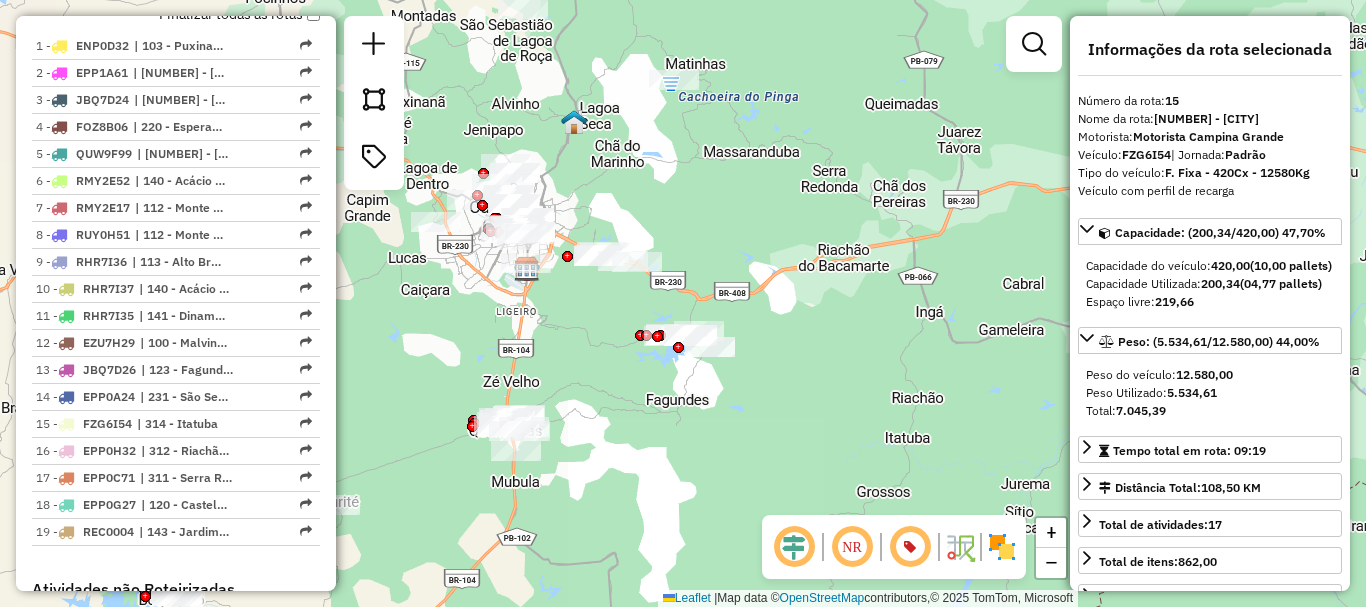 click 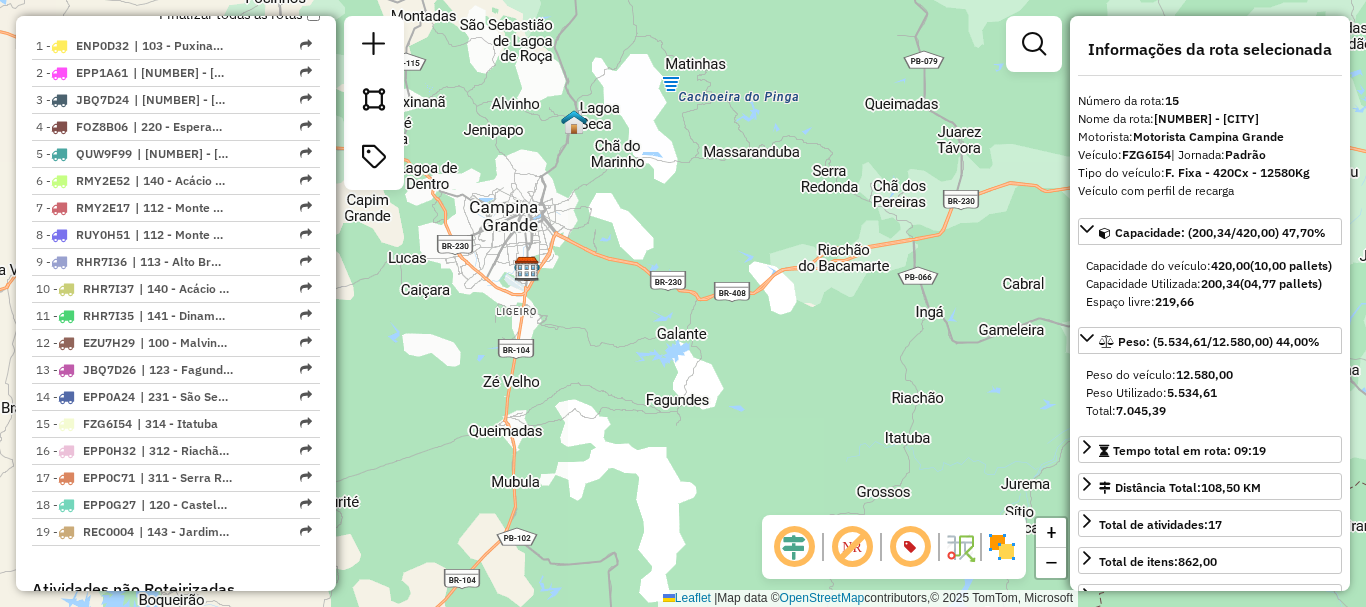 click 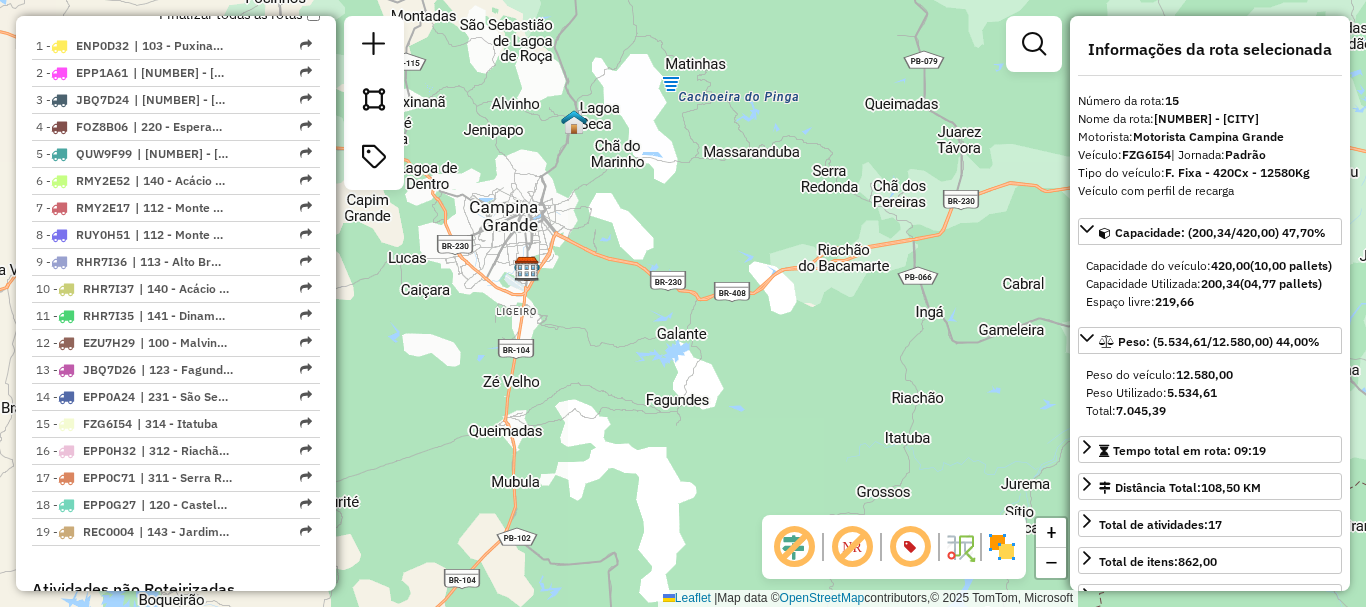 click 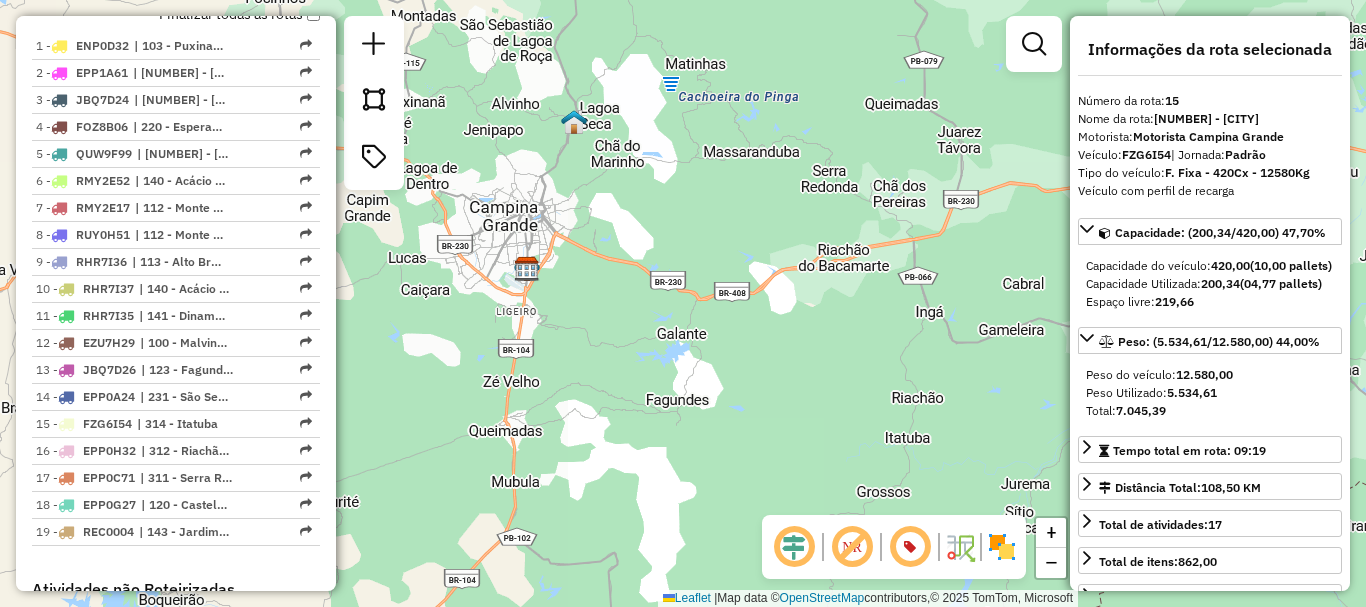 click 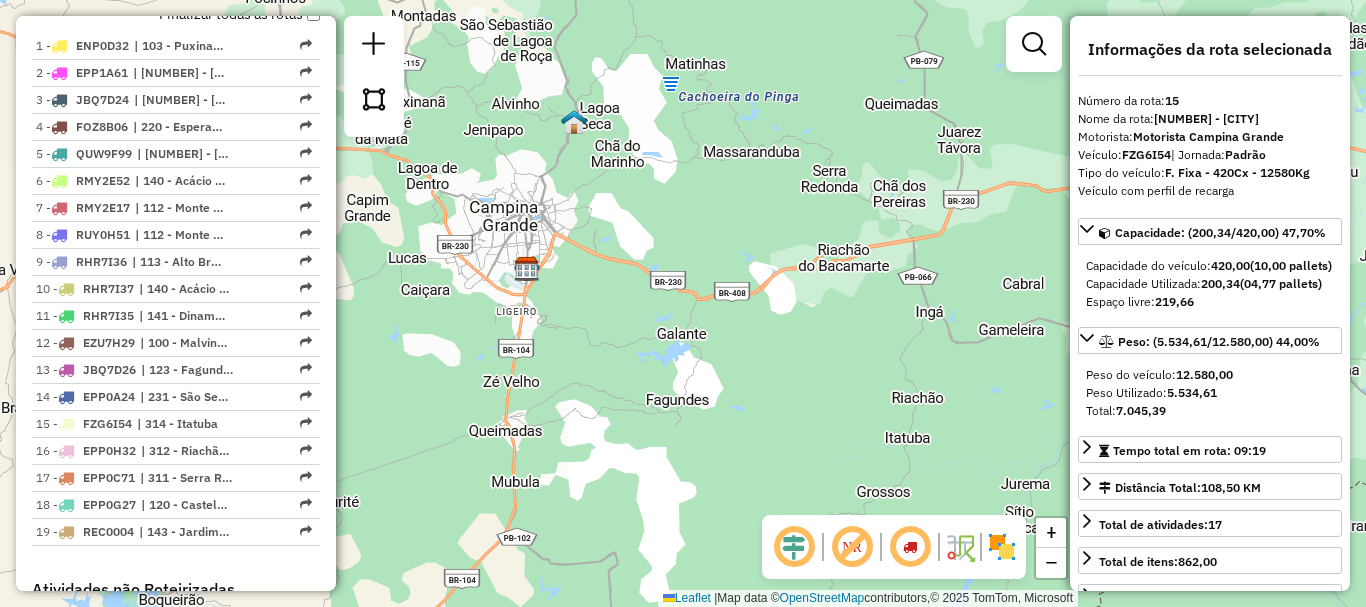 click 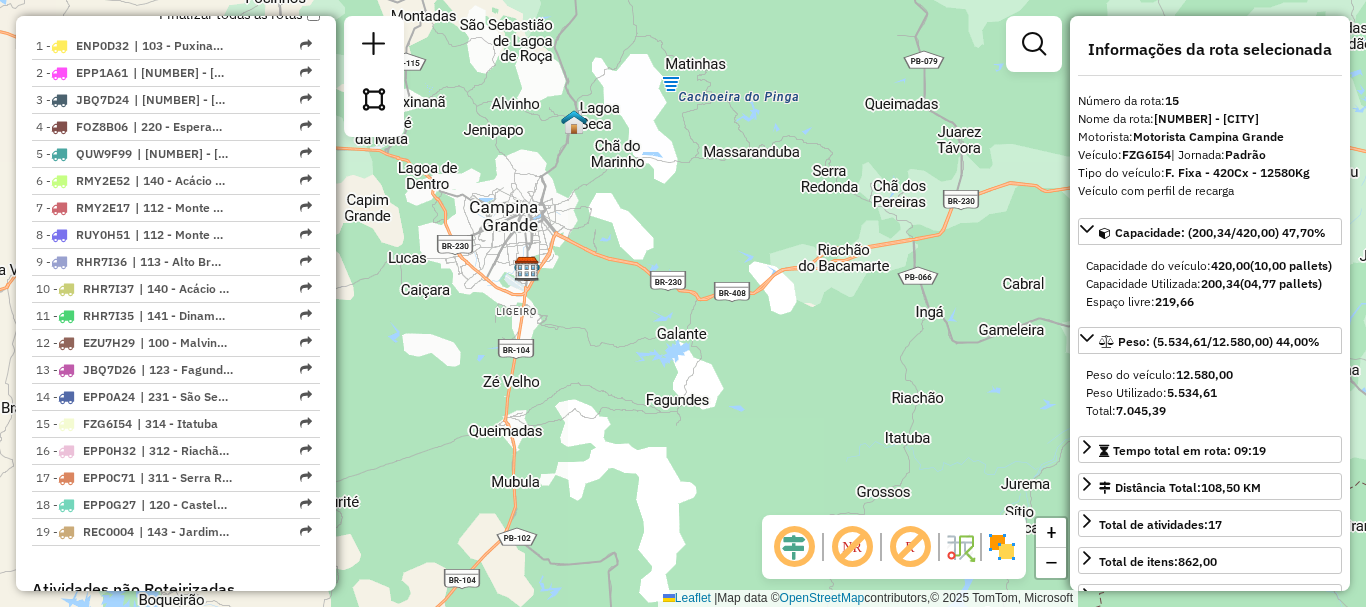 click 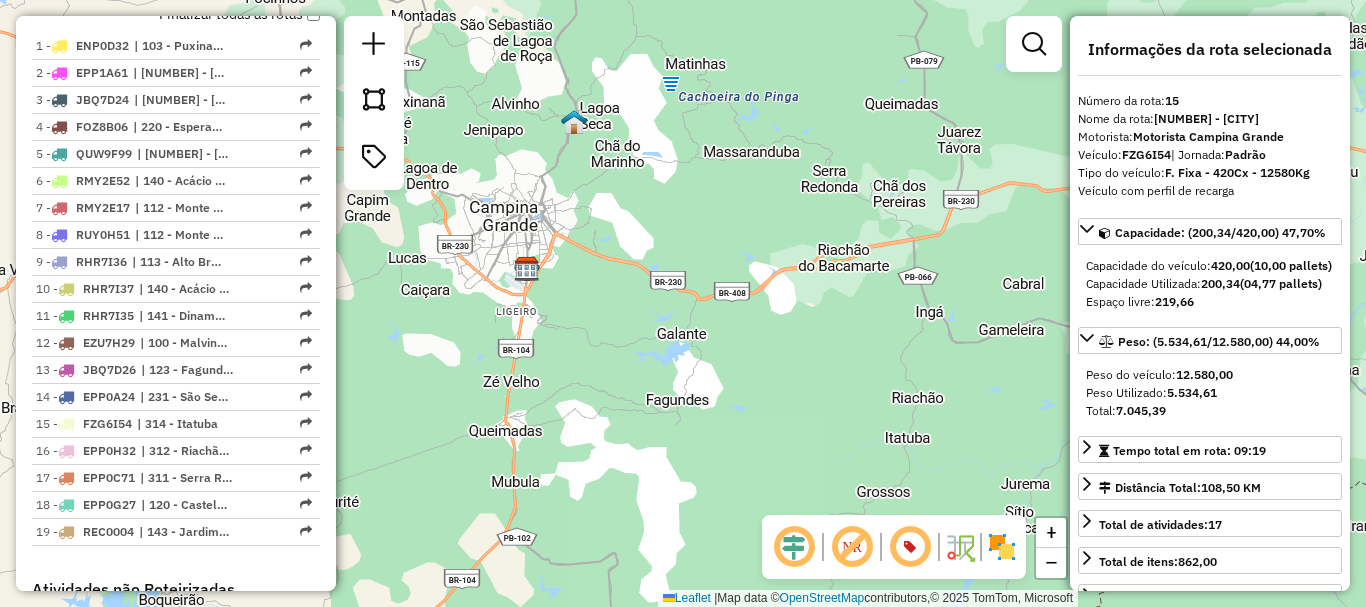 click 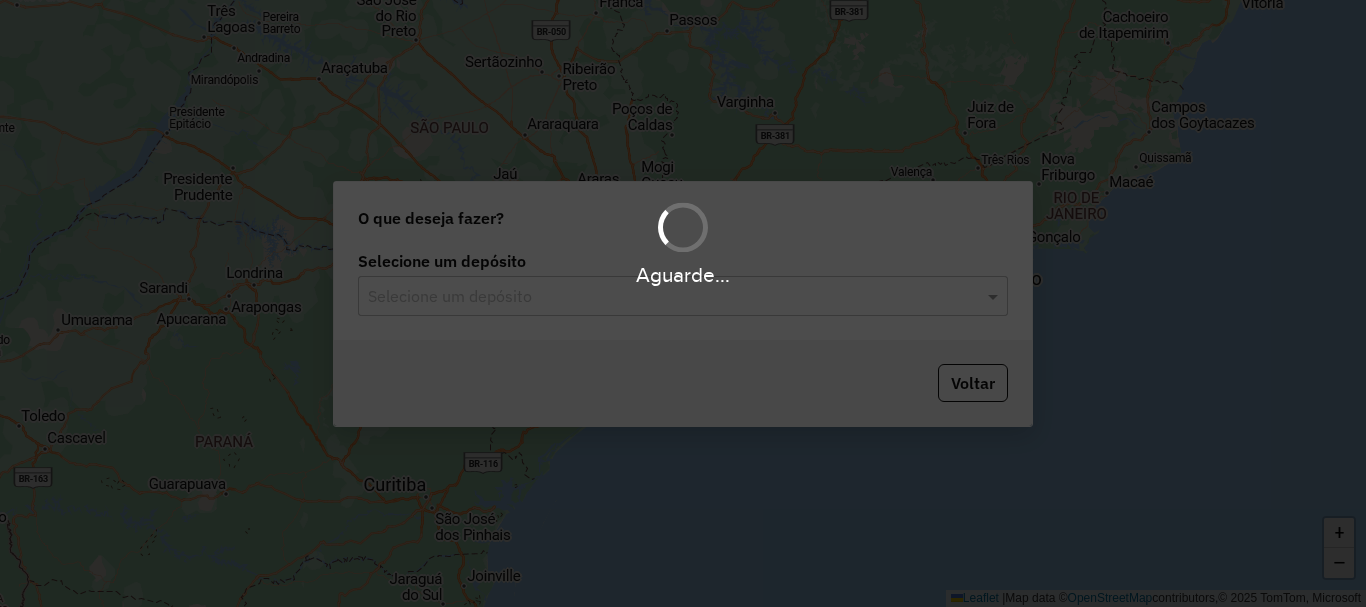 scroll, scrollTop: 0, scrollLeft: 0, axis: both 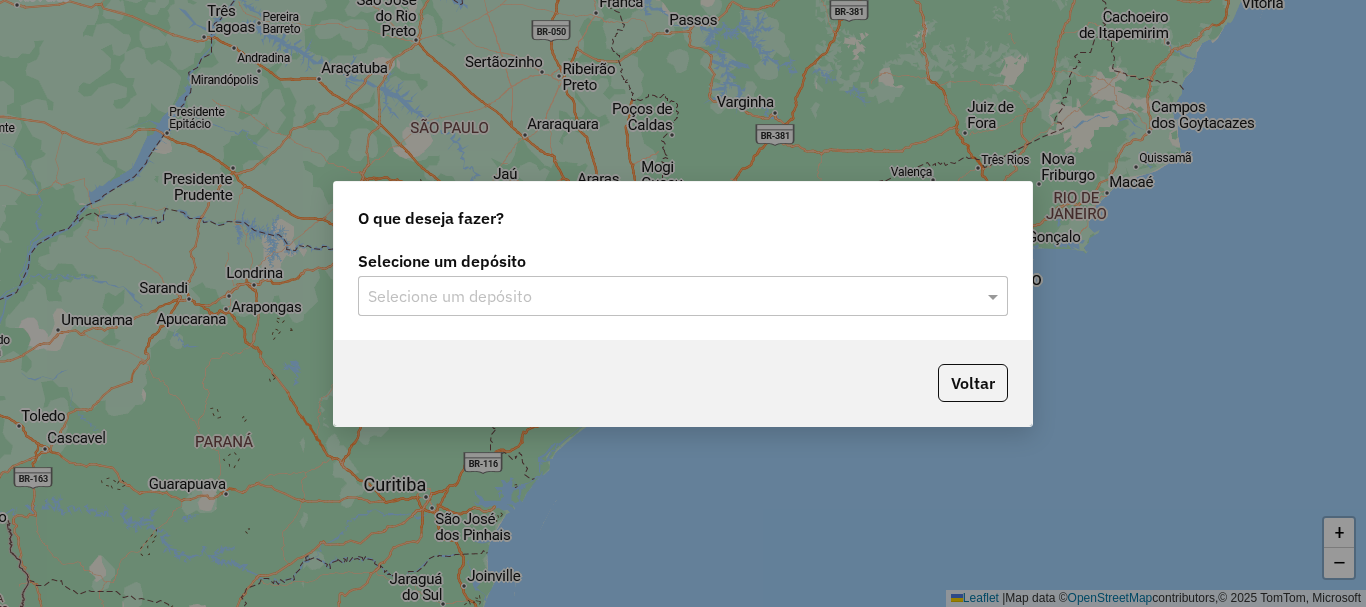 click 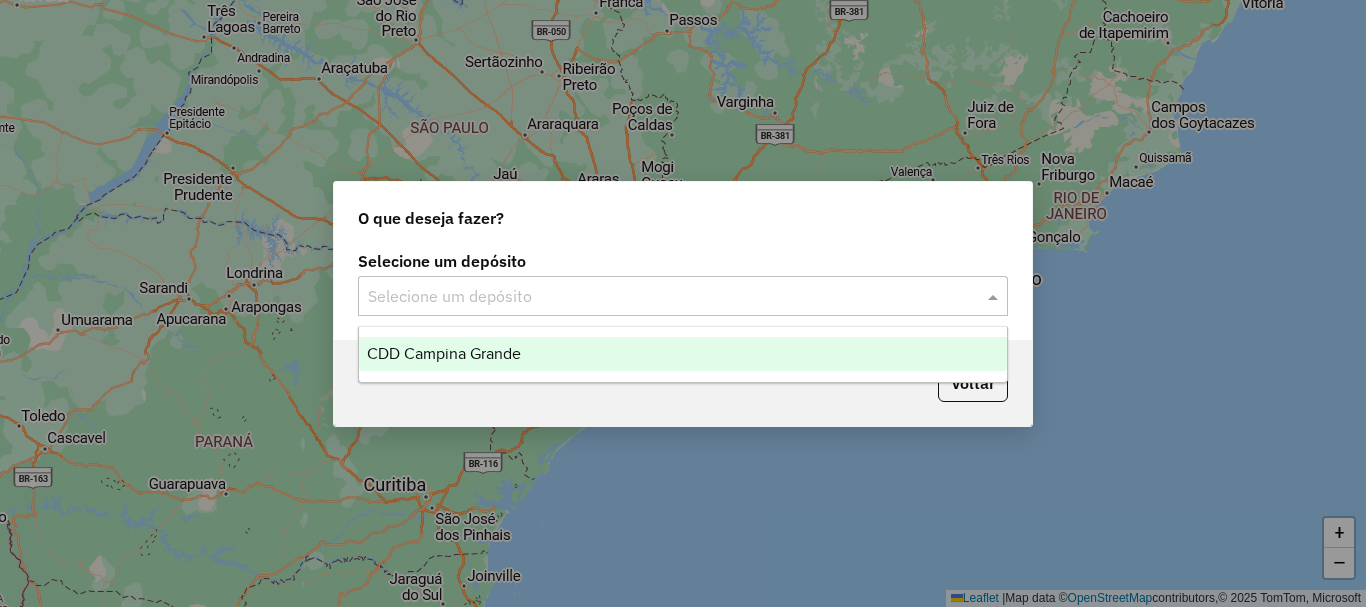 click on "CDD Campina Grande" at bounding box center (683, 354) 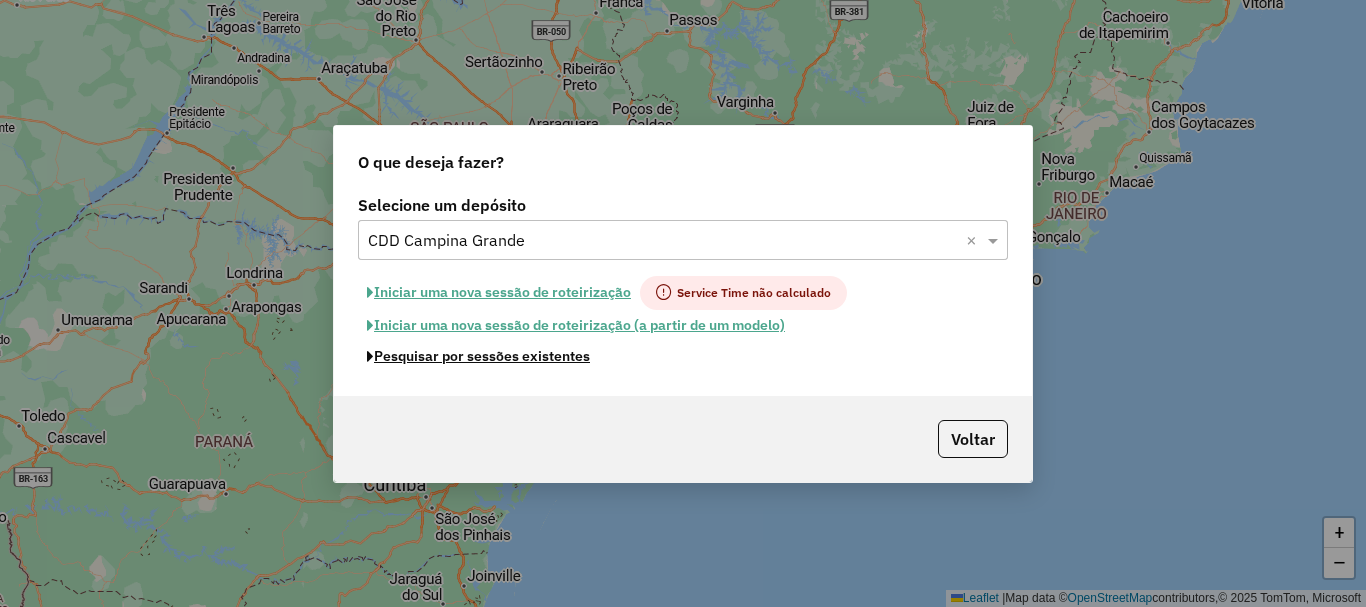 click on "Pesquisar por sessões existentes" 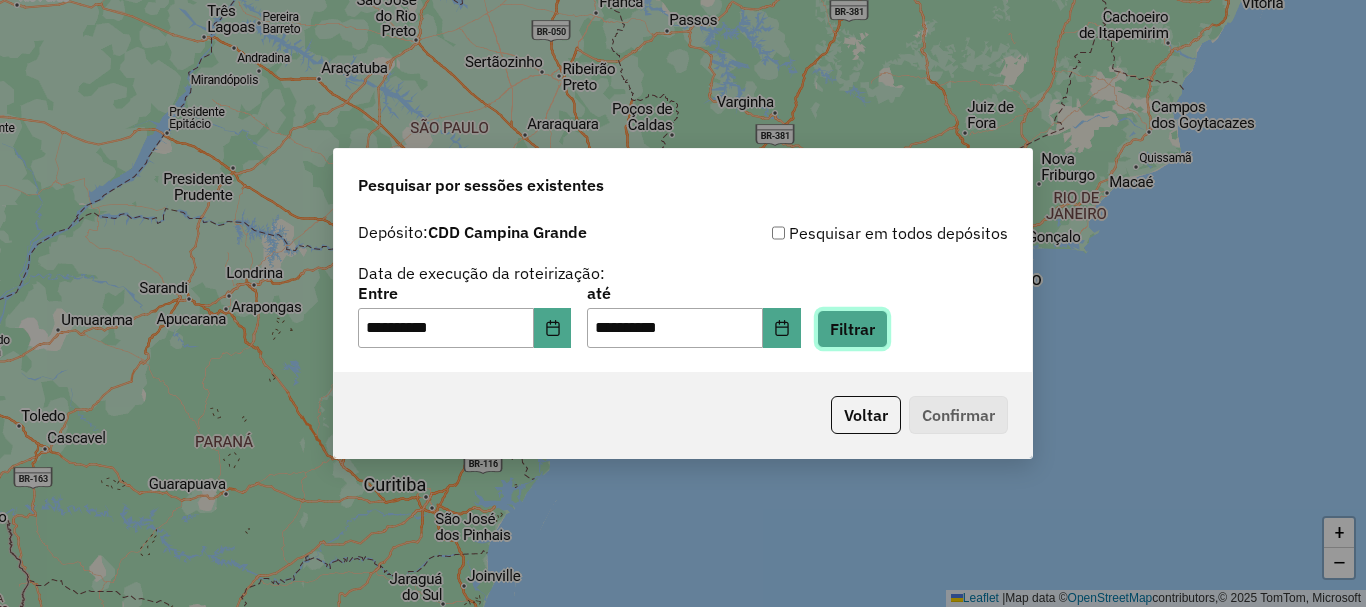 click on "Filtrar" 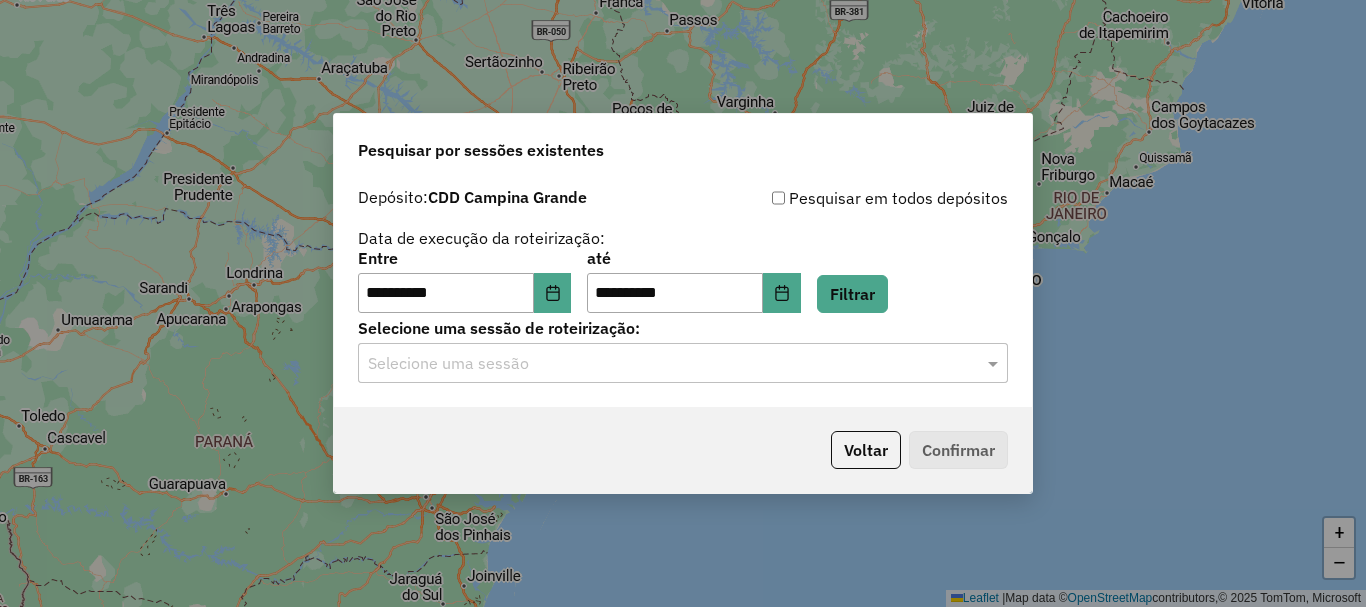 click 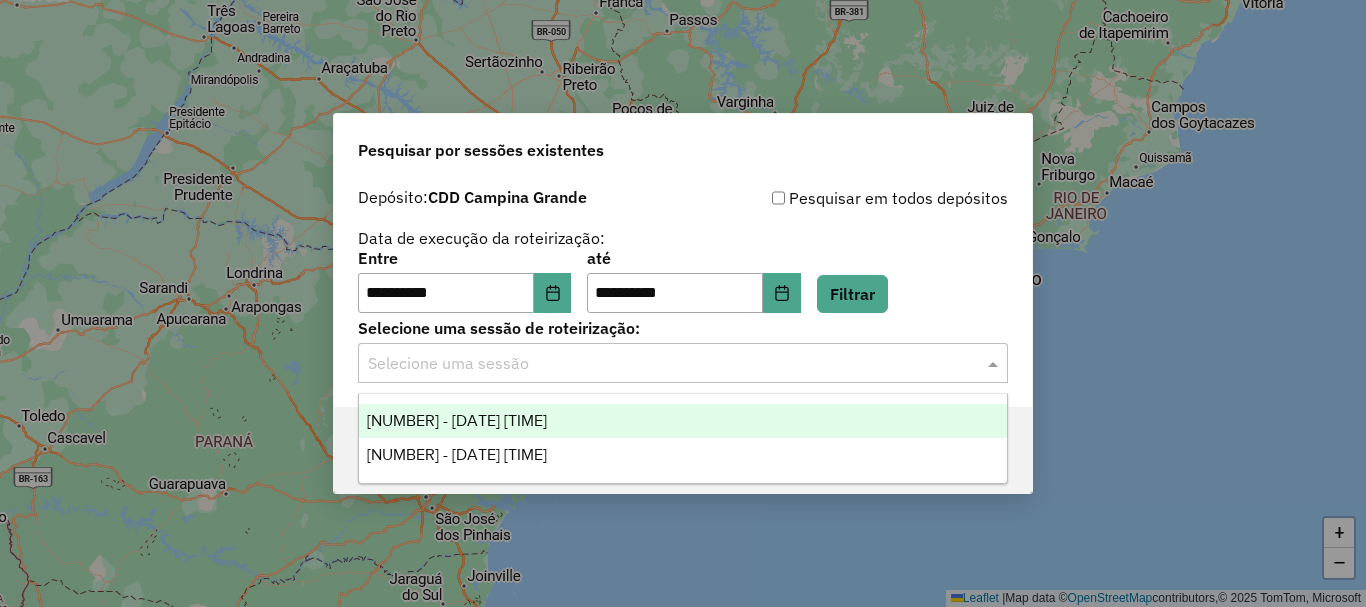 click on "[NUMBER] - [DATE] [TIME]" at bounding box center (683, 421) 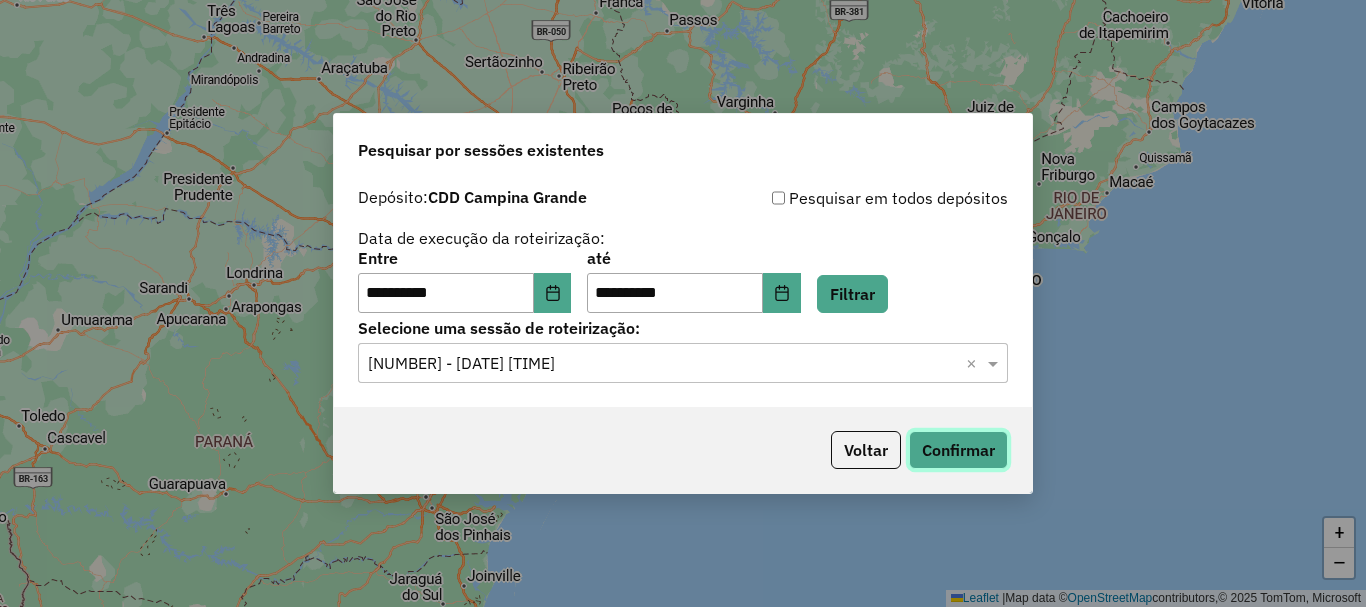 click on "Confirmar" 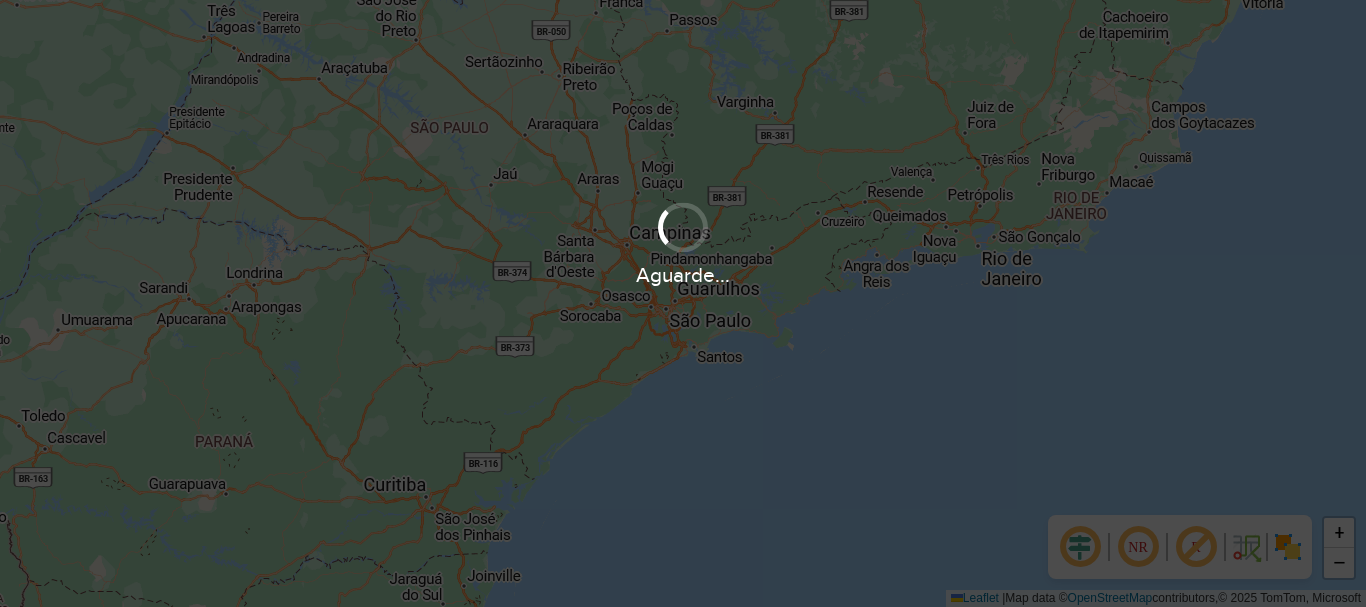 scroll, scrollTop: 0, scrollLeft: 0, axis: both 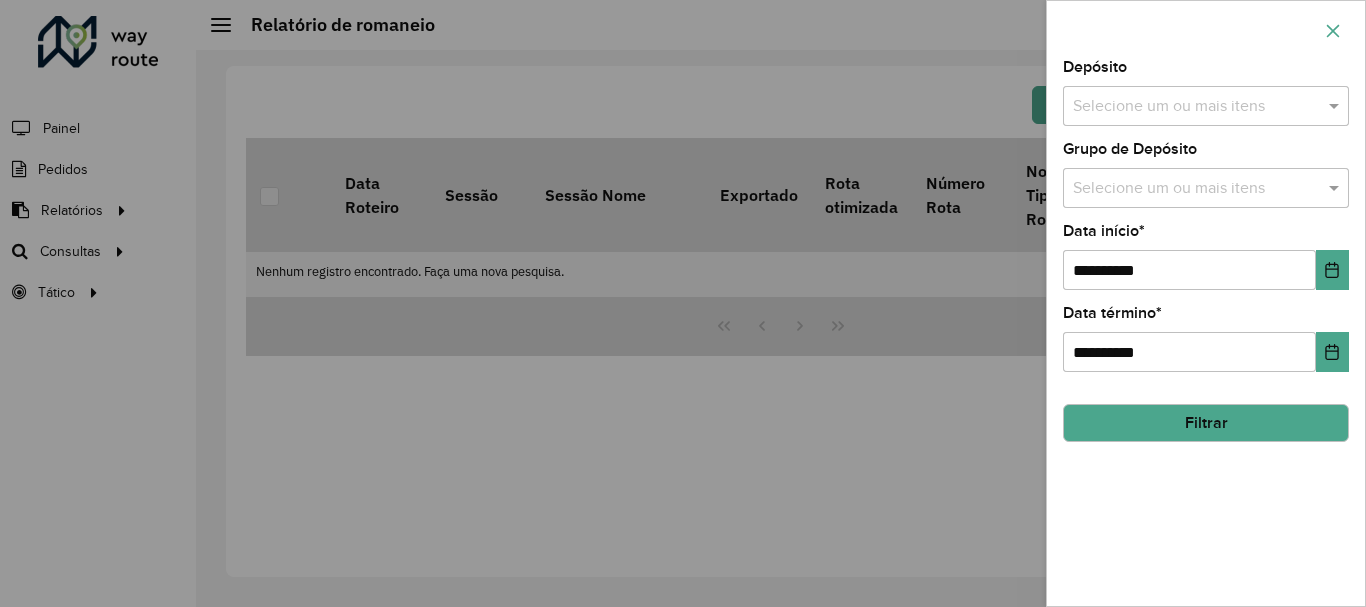 click 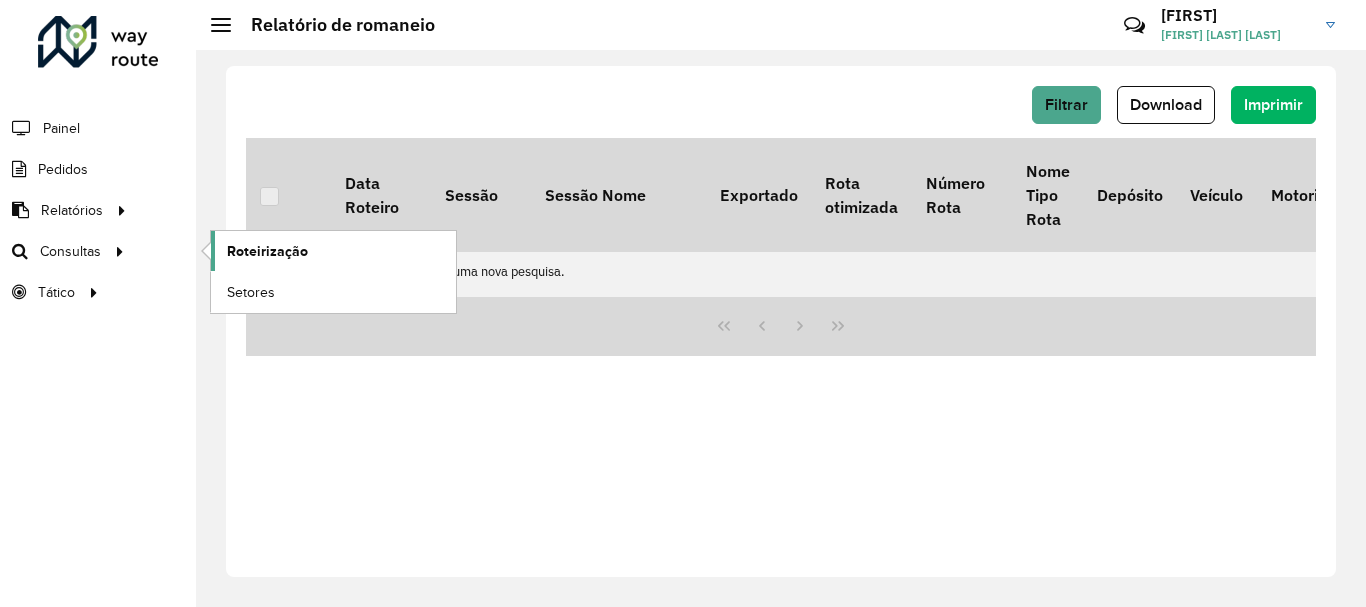 click on "Roteirização" 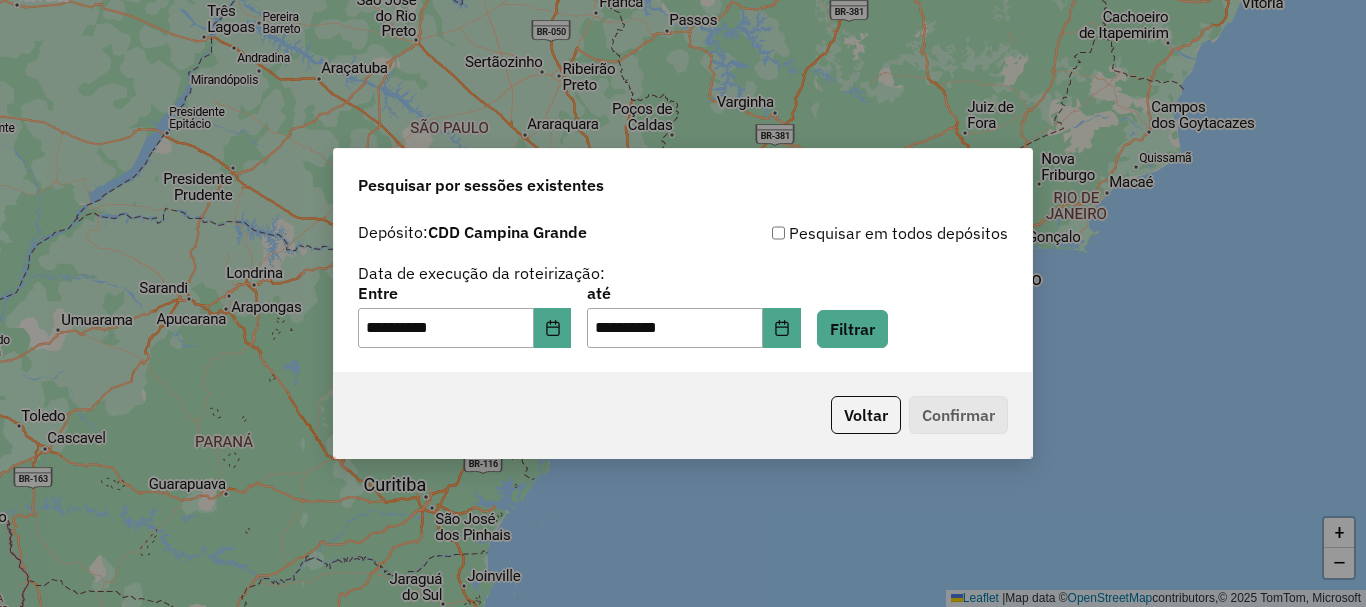 scroll, scrollTop: 0, scrollLeft: 0, axis: both 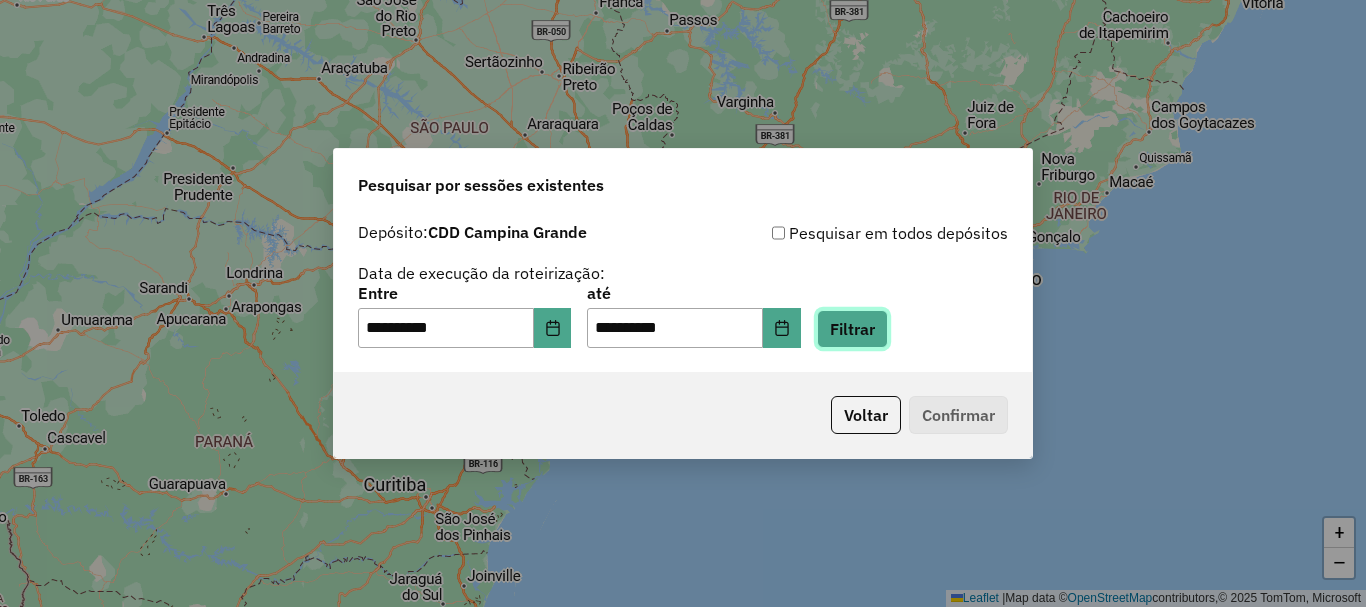 click on "Filtrar" 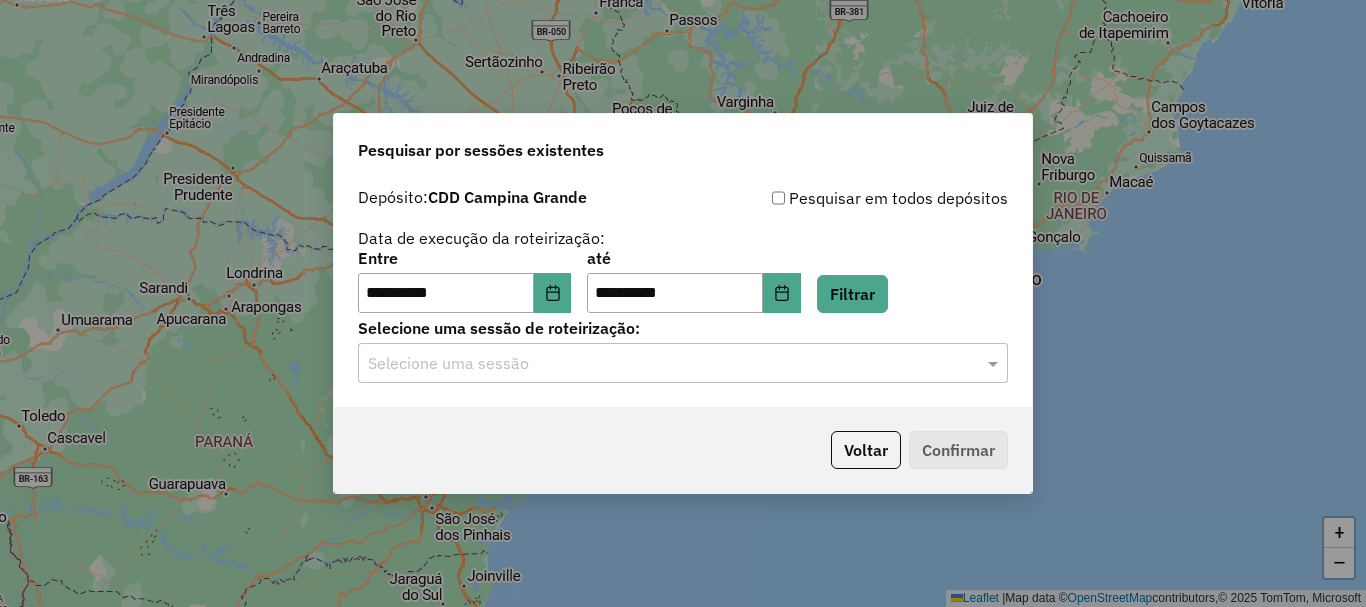 click 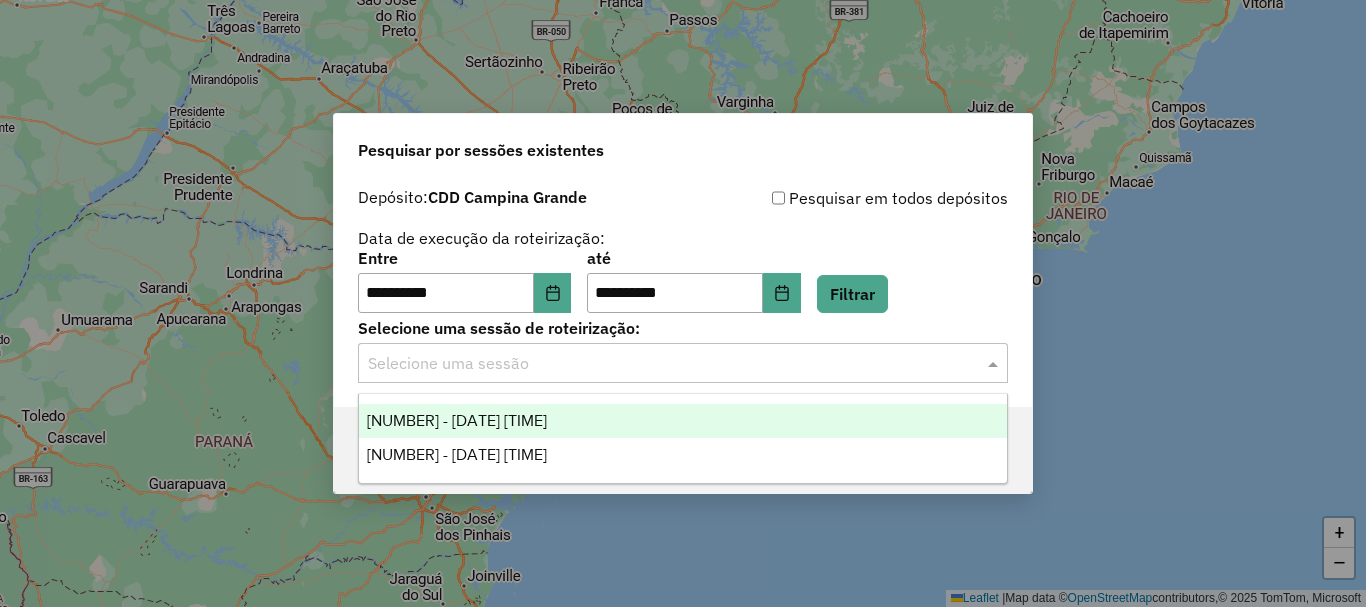 click on "1226160 - 08/08/2025 18:41" at bounding box center [683, 421] 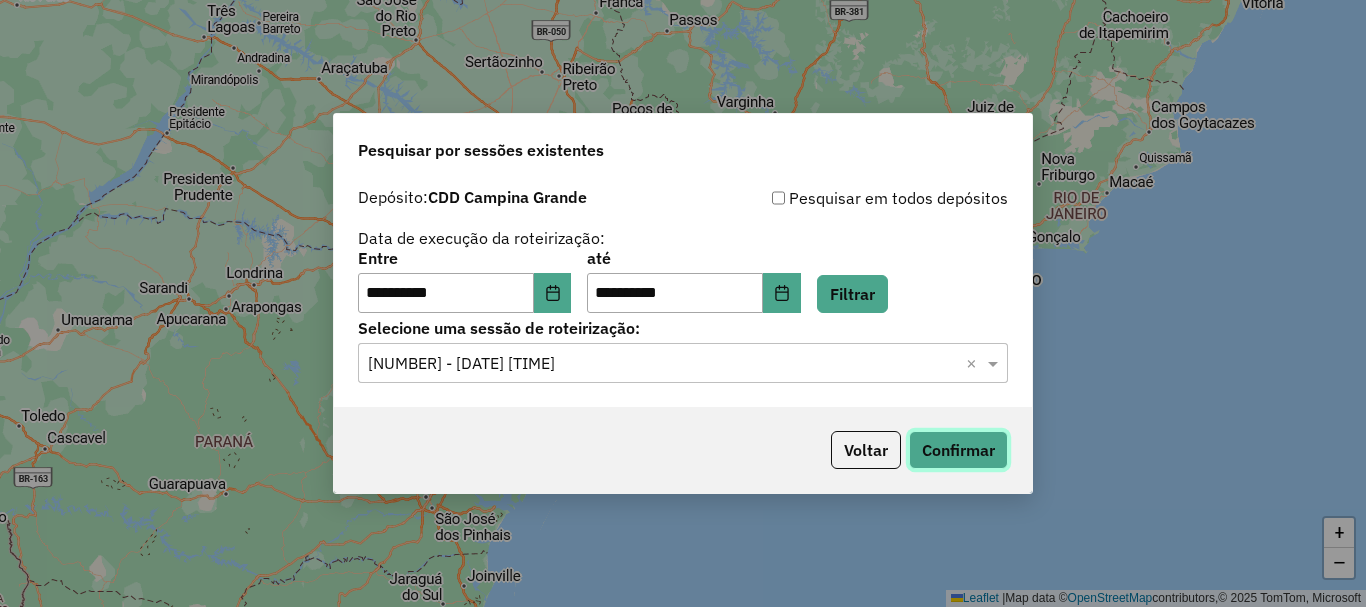 click on "Confirmar" 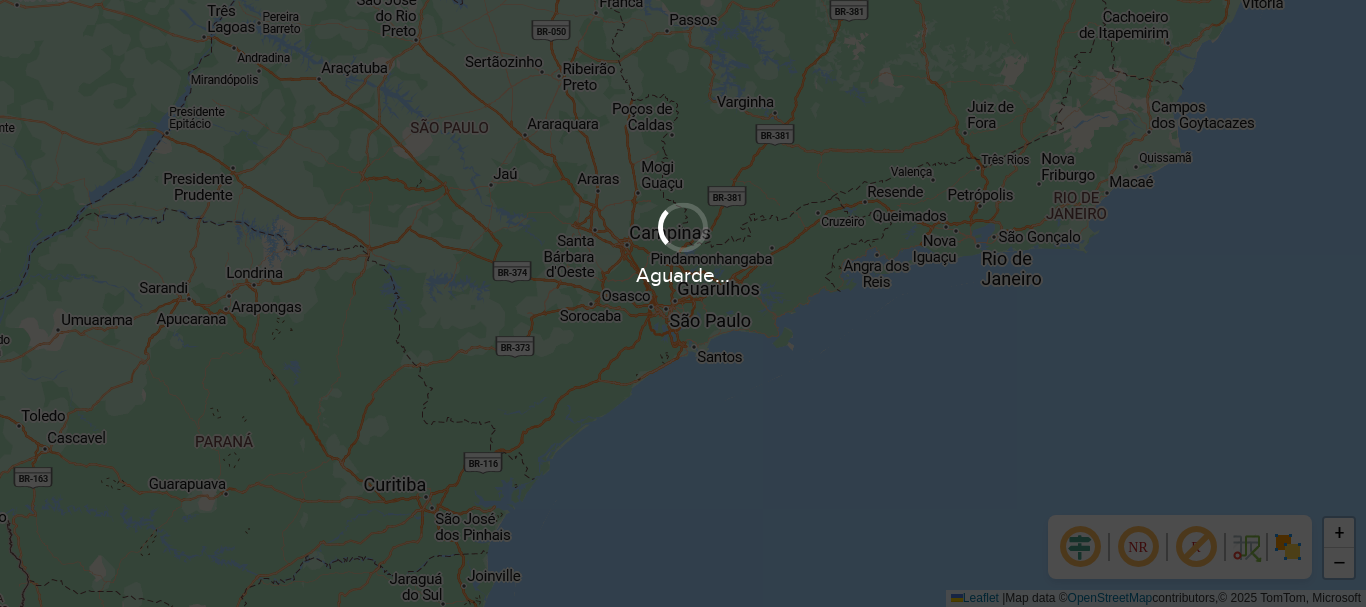 scroll, scrollTop: 0, scrollLeft: 0, axis: both 